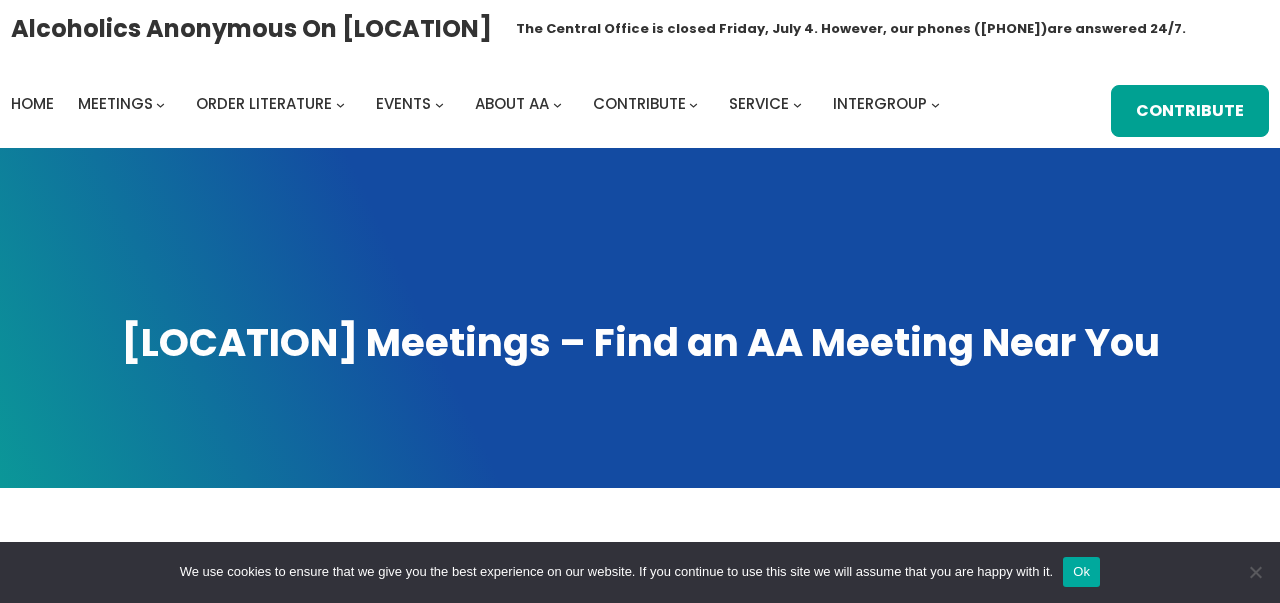 scroll, scrollTop: 0, scrollLeft: 0, axis: both 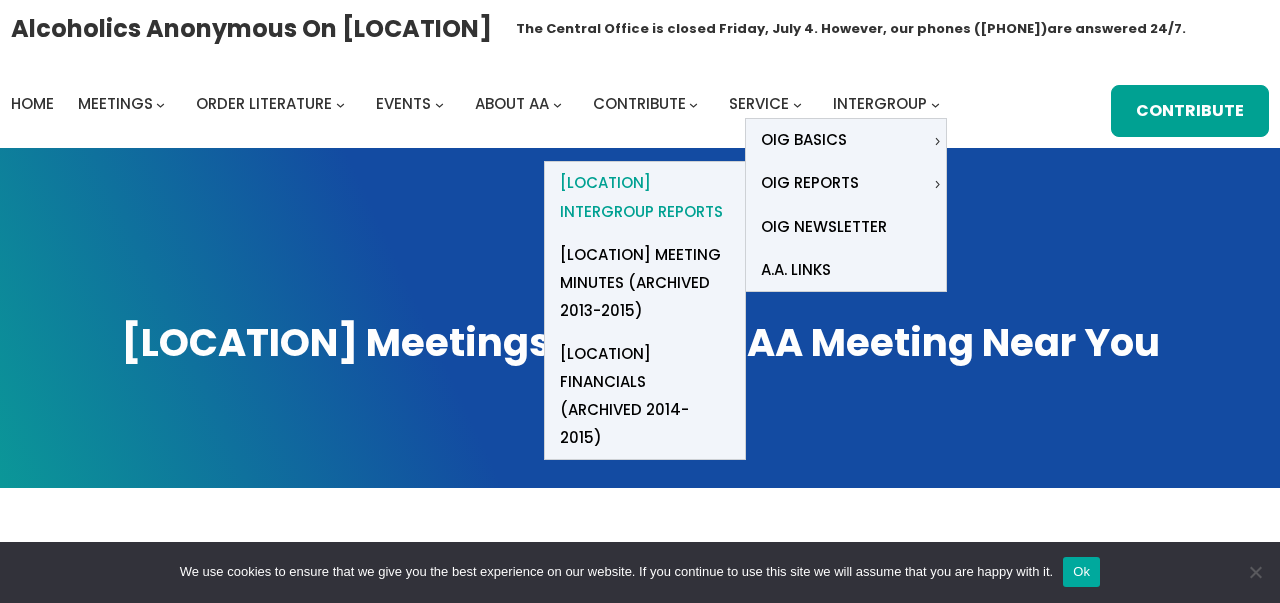 click on "Oahu Intergroup Reports" at bounding box center (645, 197) 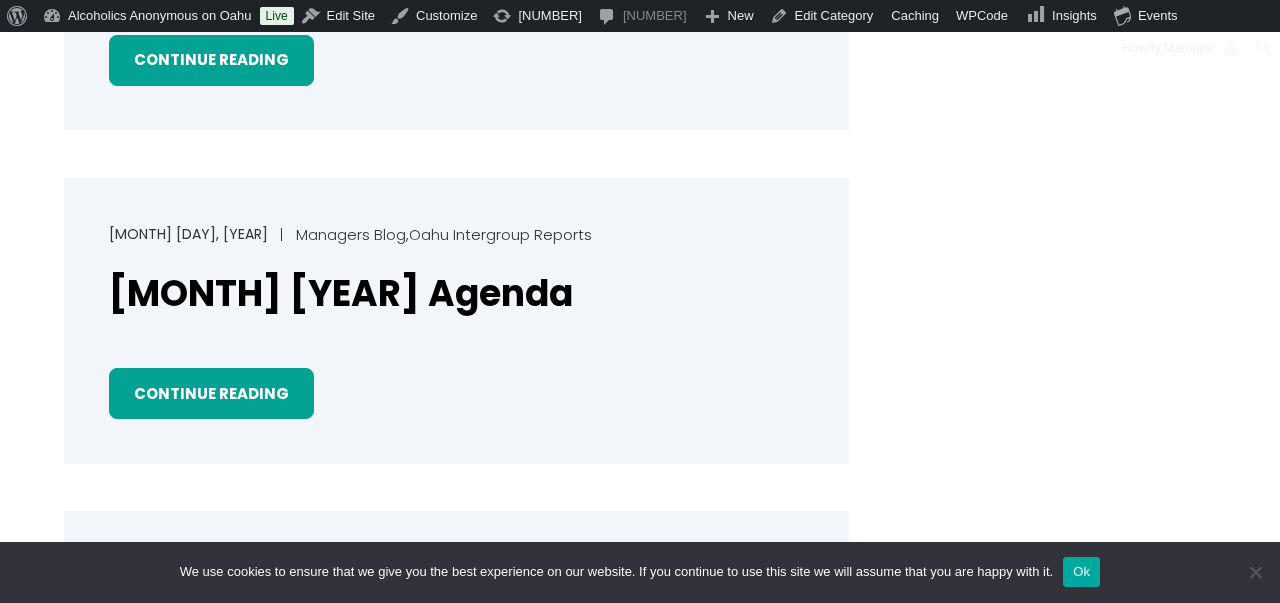 scroll, scrollTop: 726, scrollLeft: 0, axis: vertical 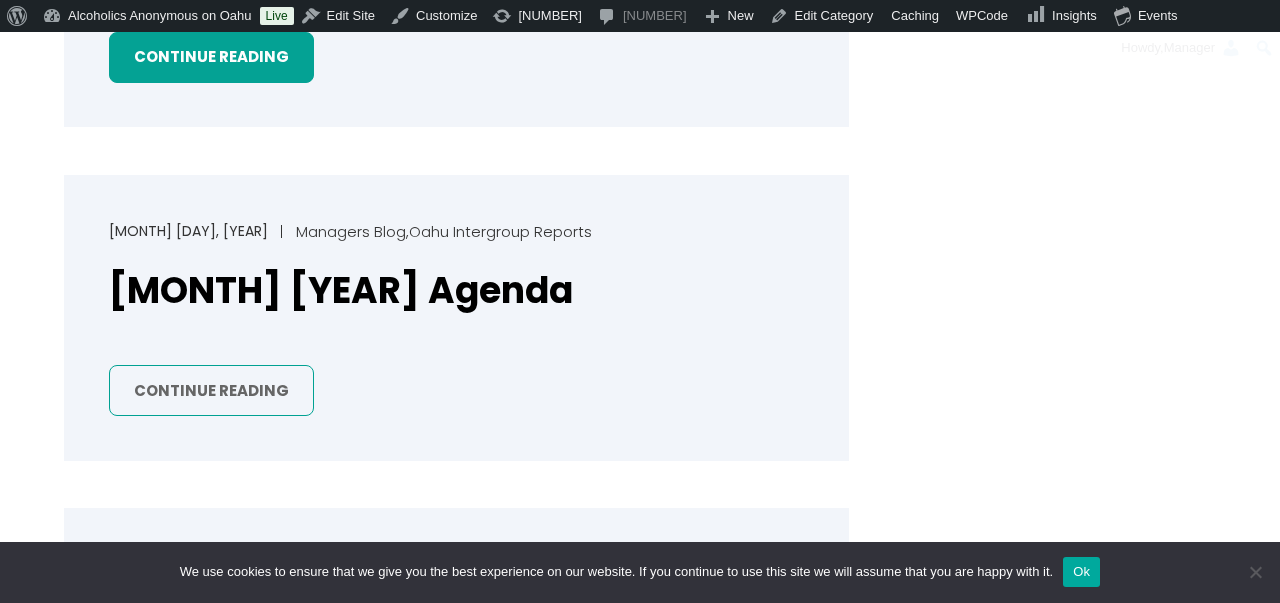 click on "Continue Reading" at bounding box center (211, 390) 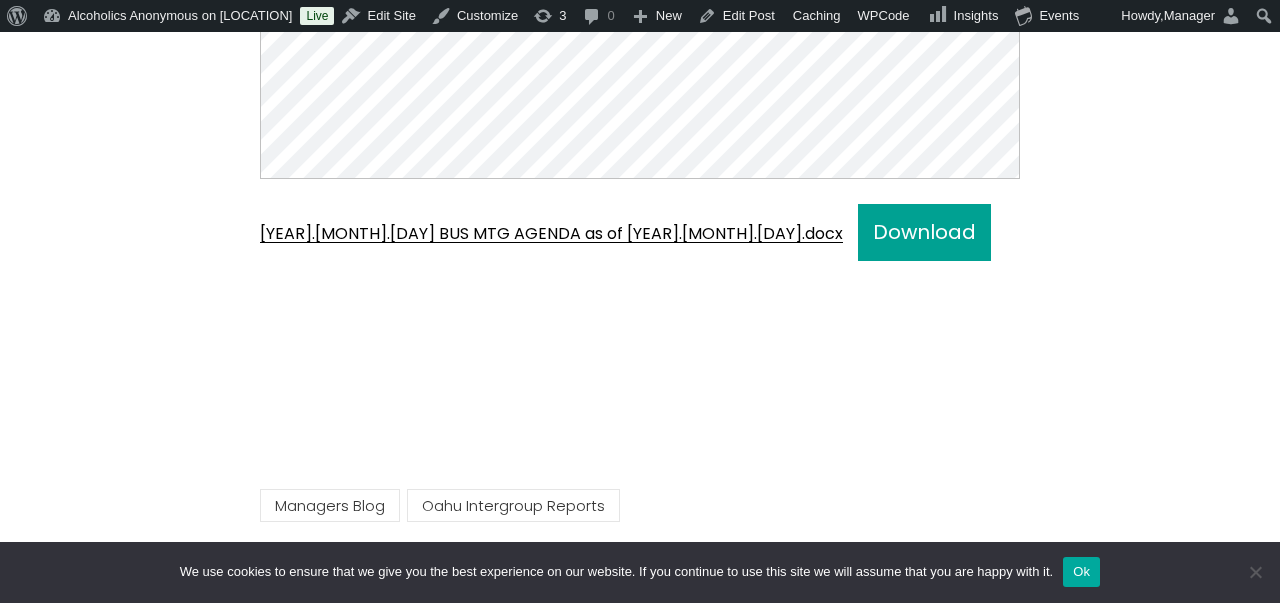 scroll, scrollTop: 1110, scrollLeft: 0, axis: vertical 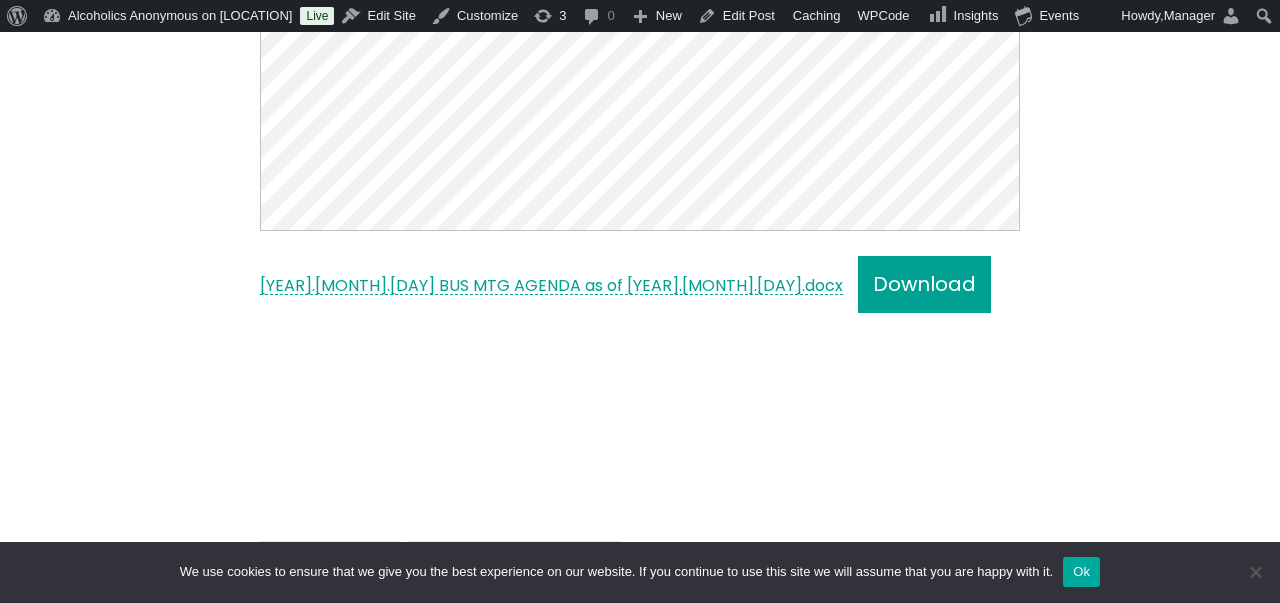 click on "[YEAR].[MONTH].[DAY] BUS MTG AGENDA as of [YEAR].[MONTH].[DAY].docx" at bounding box center (551, 285) 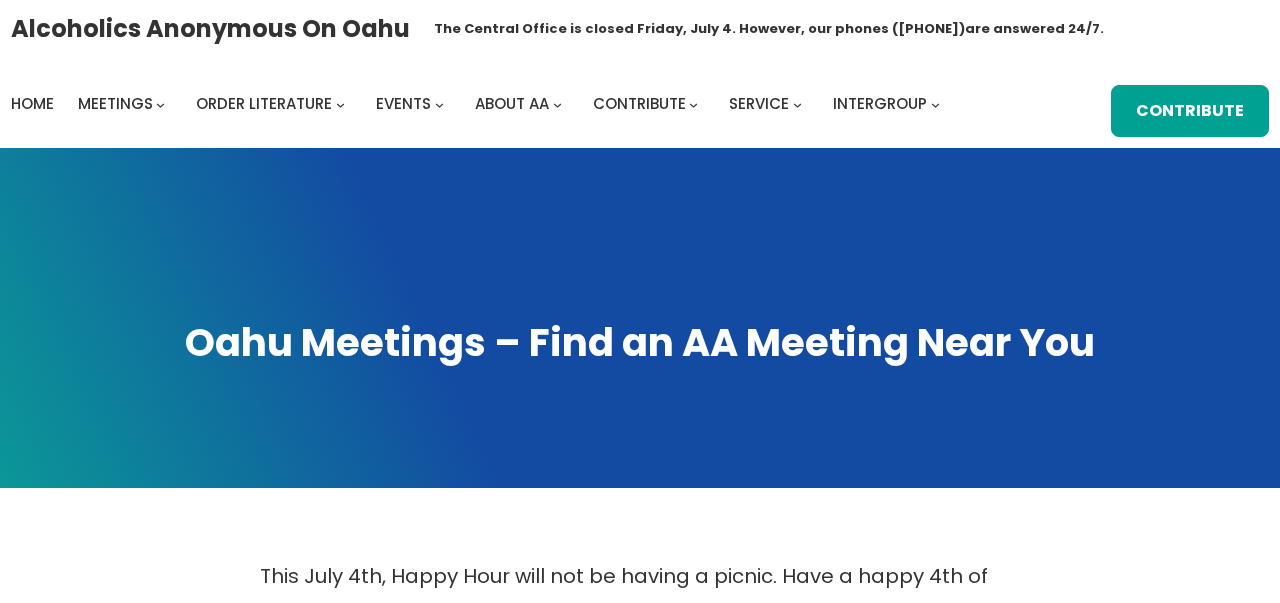 scroll, scrollTop: 0, scrollLeft: 0, axis: both 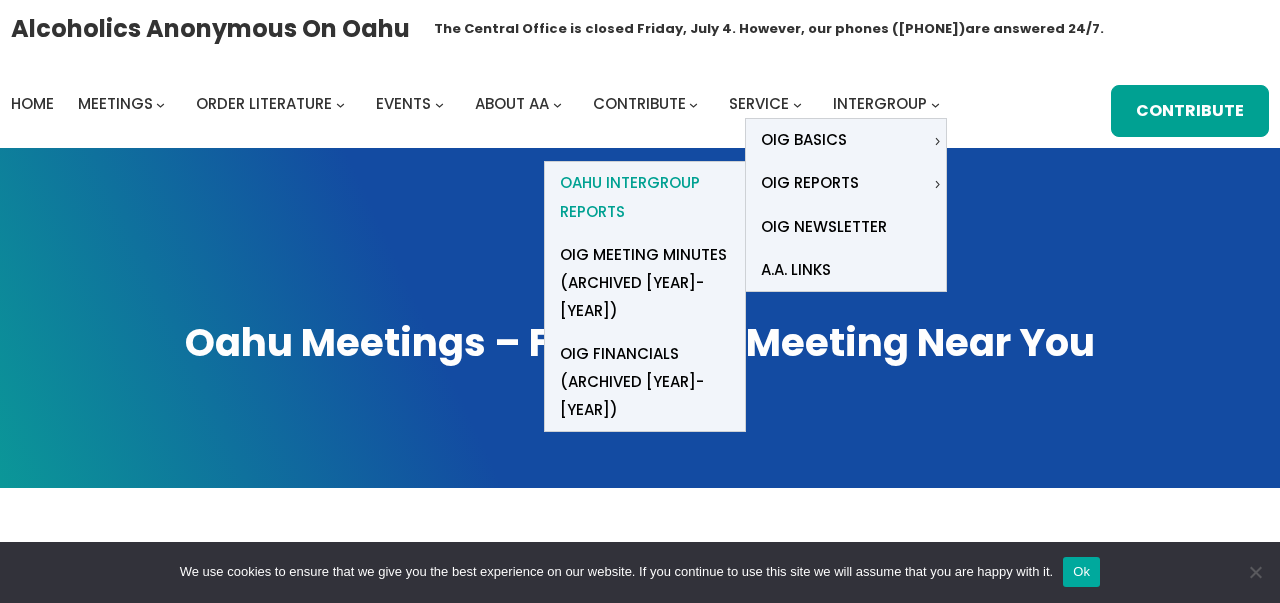 click on "Oahu Intergroup Reports" at bounding box center [645, 197] 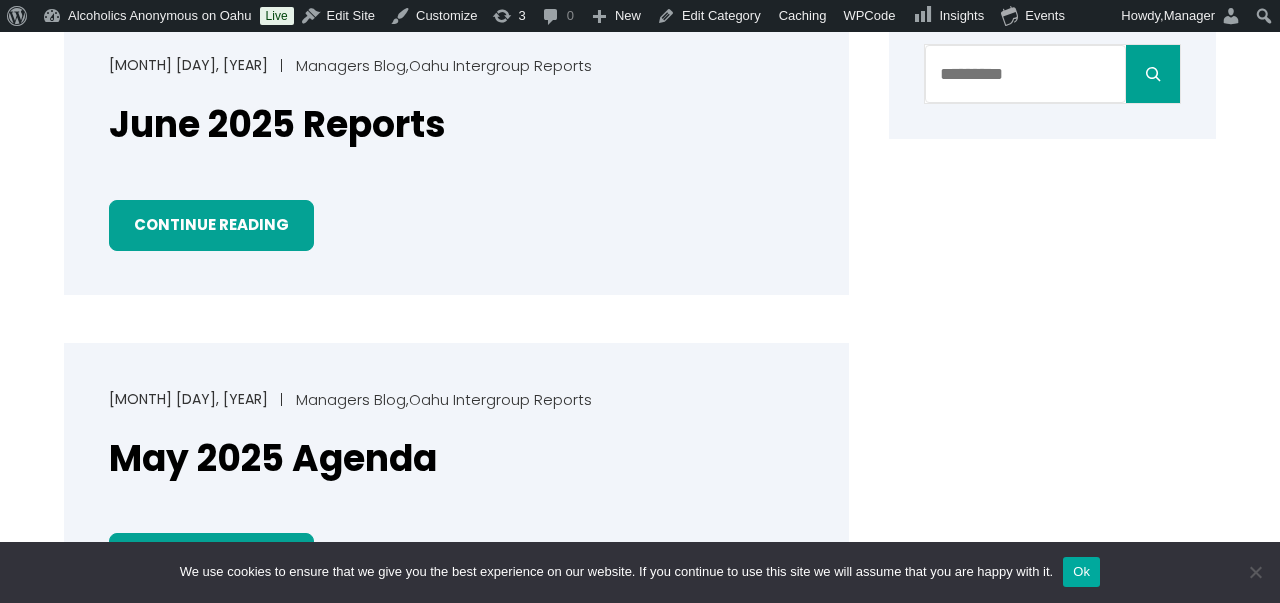 scroll, scrollTop: 565, scrollLeft: 0, axis: vertical 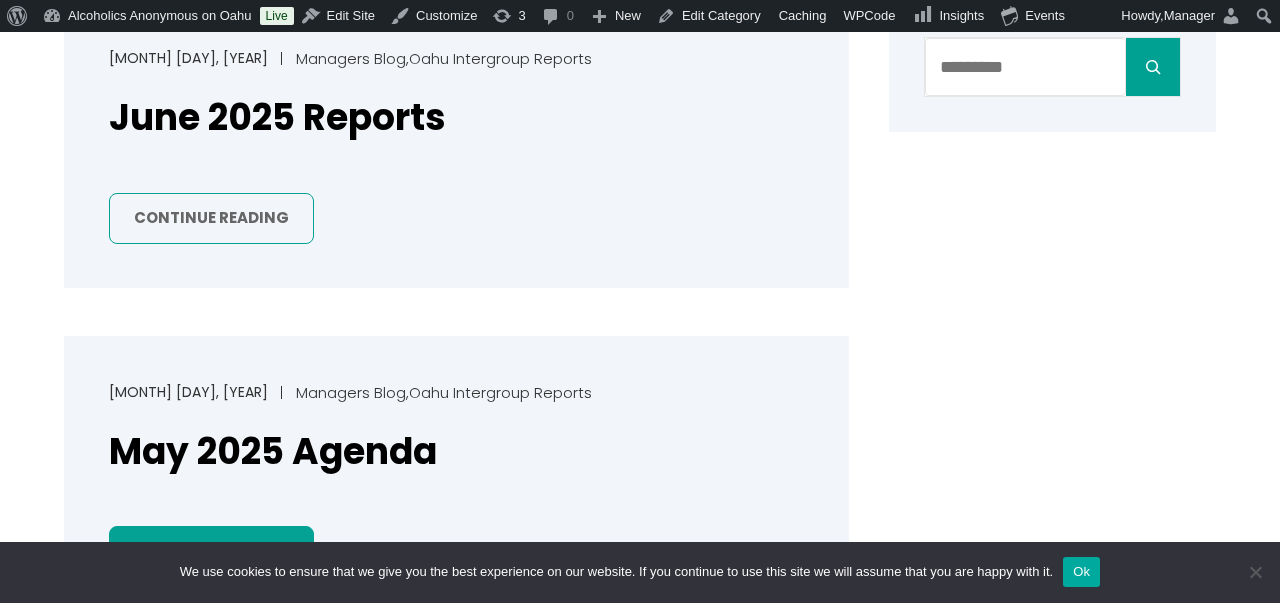 click on "Continue Reading" at bounding box center [211, 218] 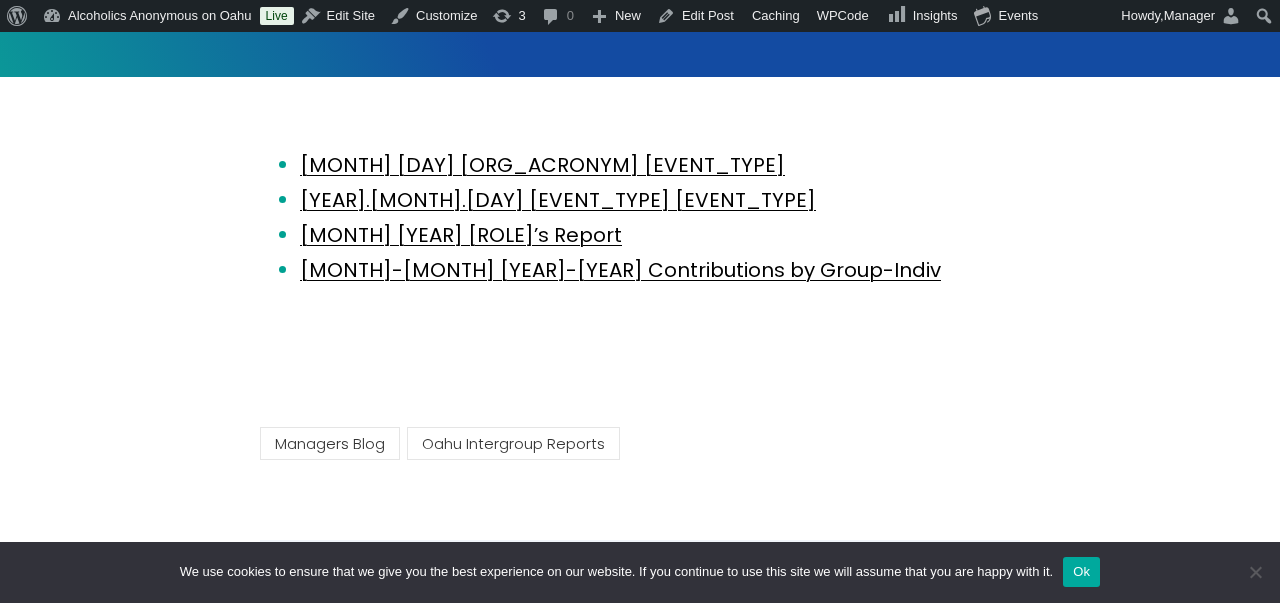scroll, scrollTop: 448, scrollLeft: 0, axis: vertical 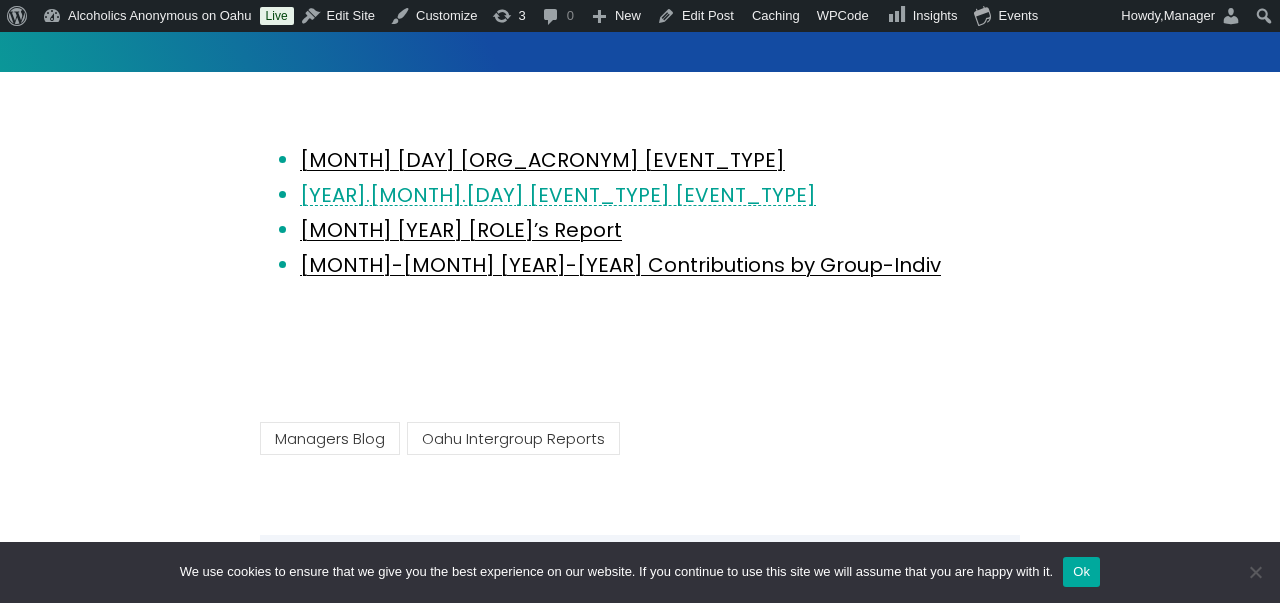 click on "[YEAR].[MONTH].[DAY] BUS MTG MINS" at bounding box center [558, 195] 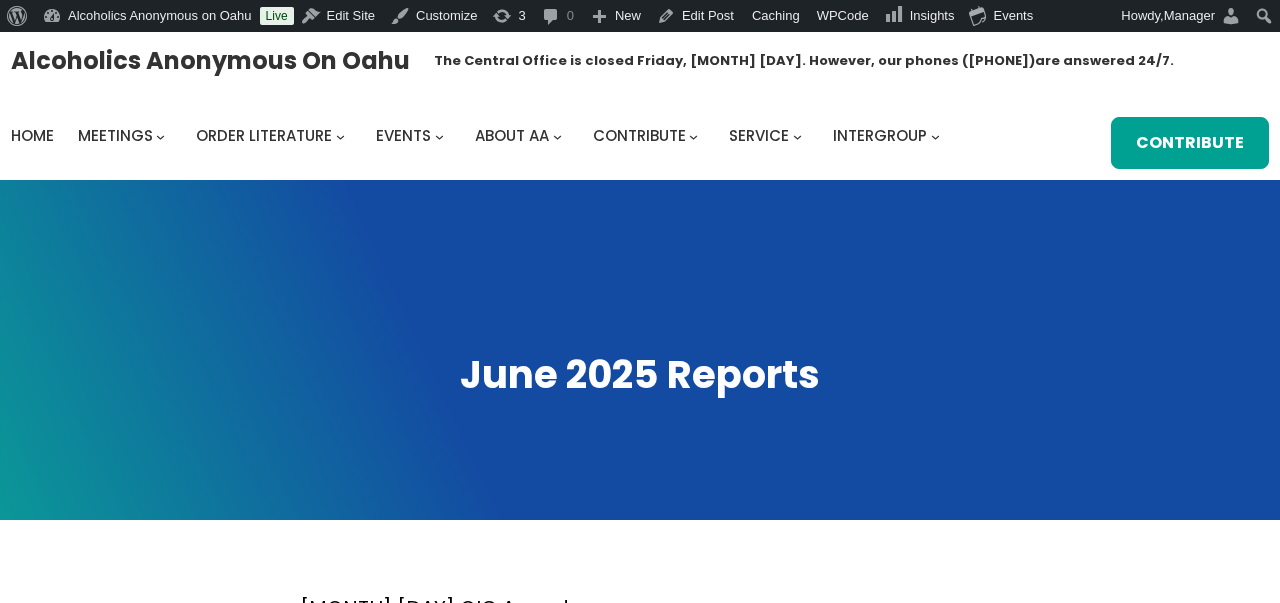 scroll, scrollTop: 448, scrollLeft: 0, axis: vertical 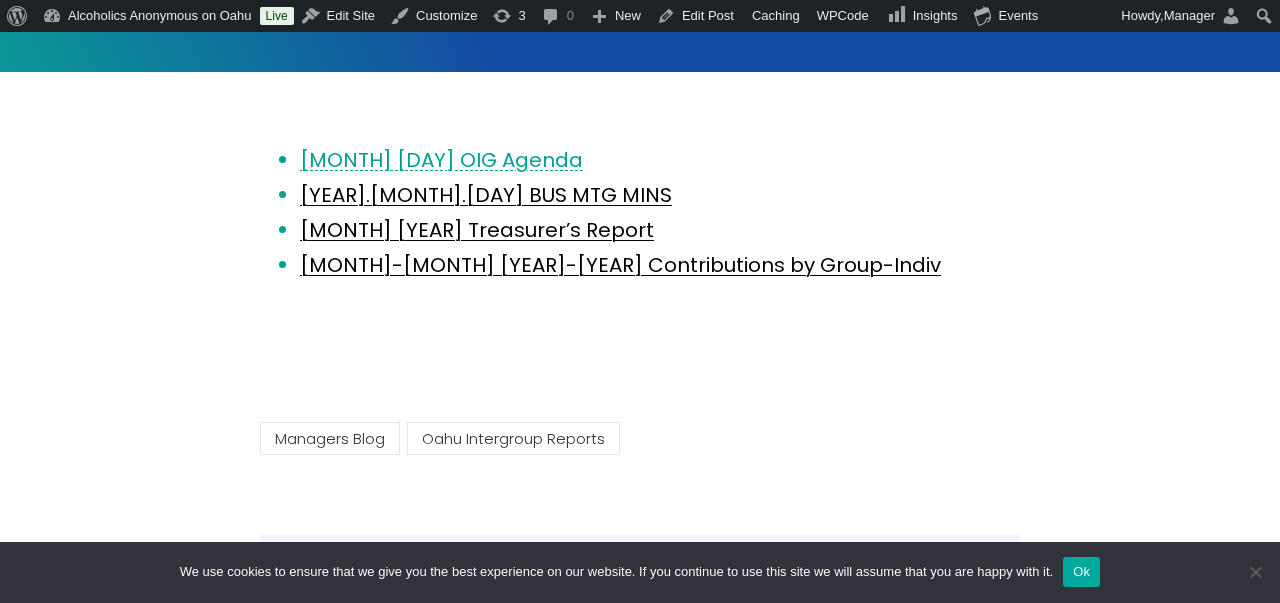 click on "[MONTH] [DAY] OIG Agenda" at bounding box center [441, 160] 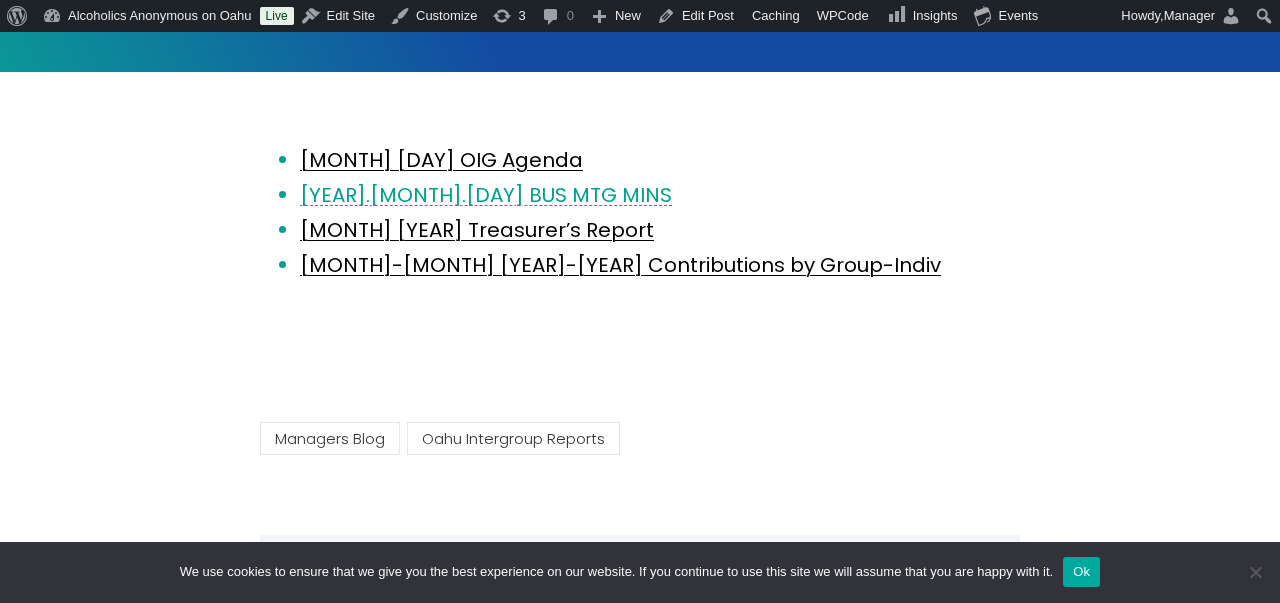 scroll, scrollTop: 457, scrollLeft: 0, axis: vertical 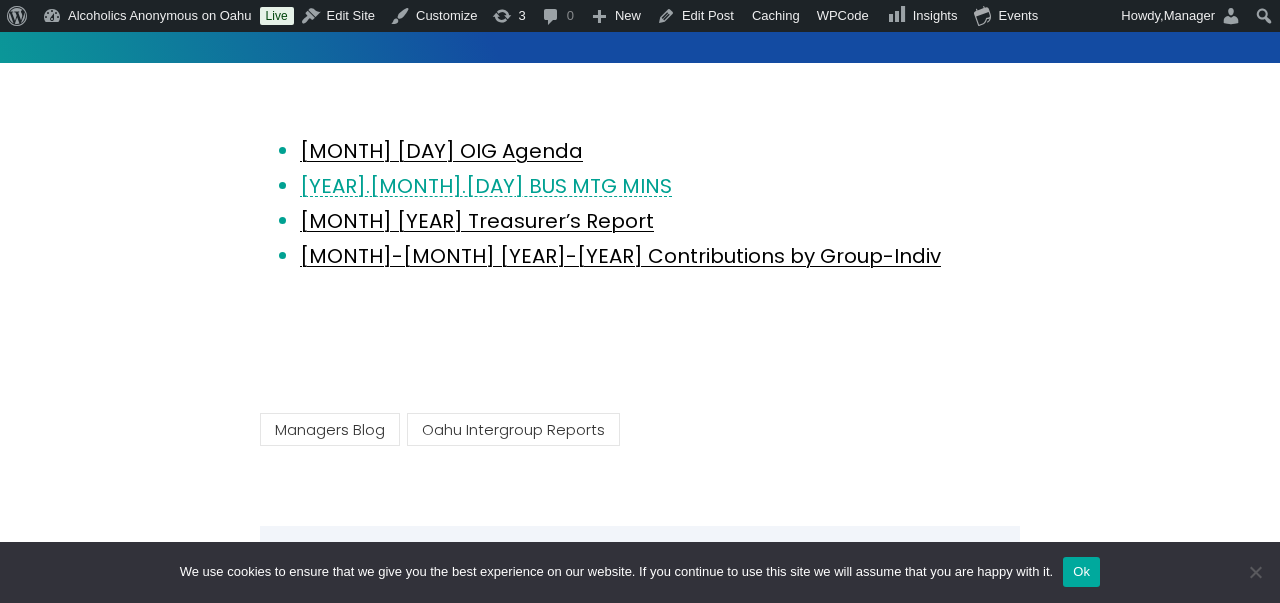 click on "[YEAR].[MONTH].[DAY] BUS MTG MINS" at bounding box center [486, 186] 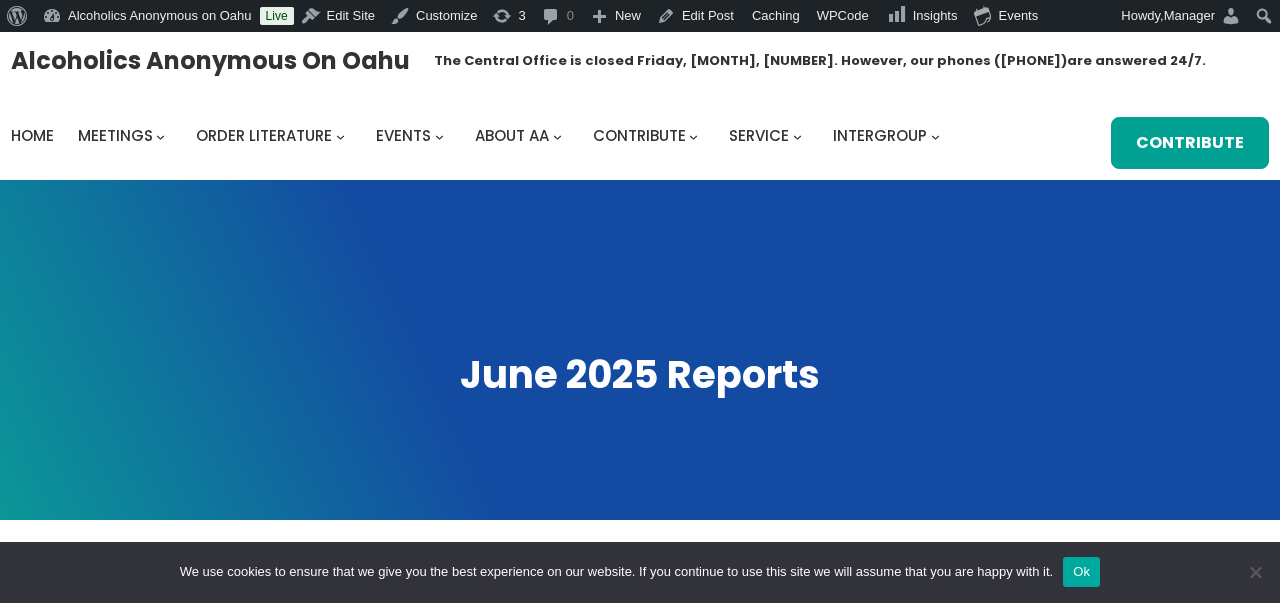 scroll, scrollTop: 457, scrollLeft: 0, axis: vertical 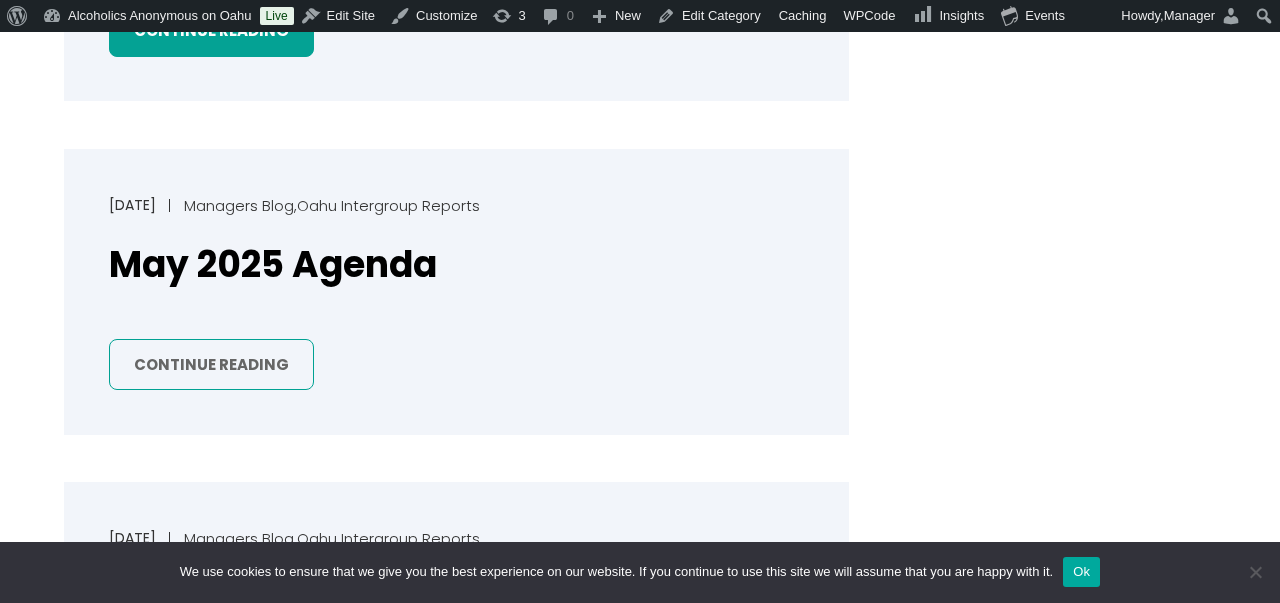 click on "Continue Reading" at bounding box center (211, 364) 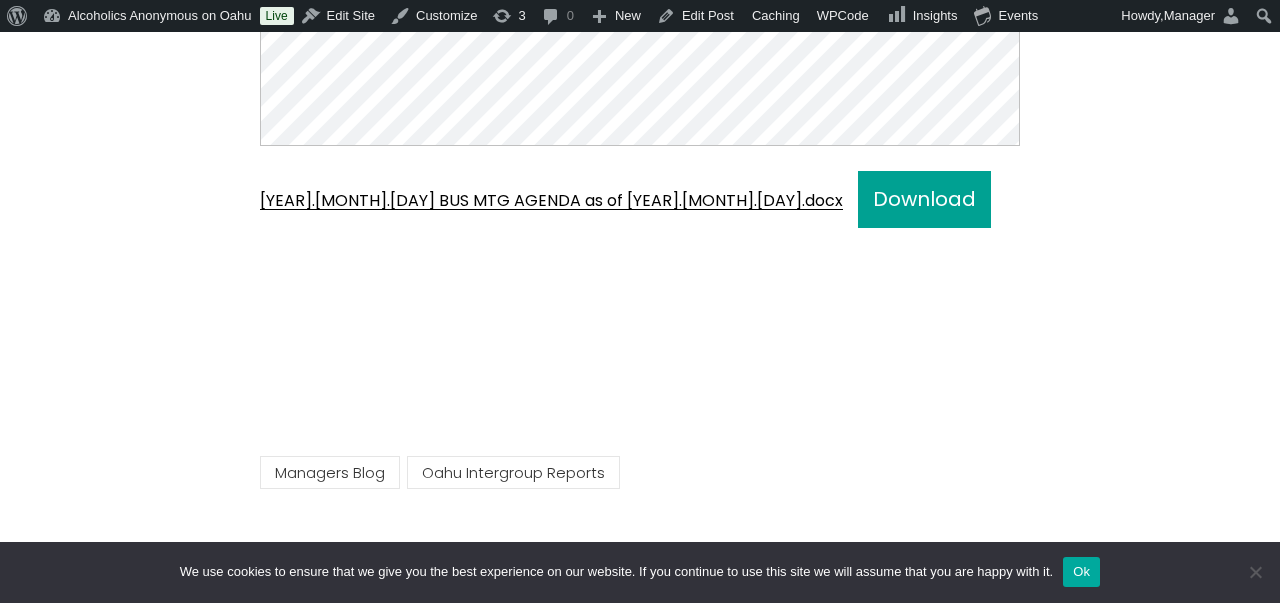 scroll, scrollTop: 1190, scrollLeft: 0, axis: vertical 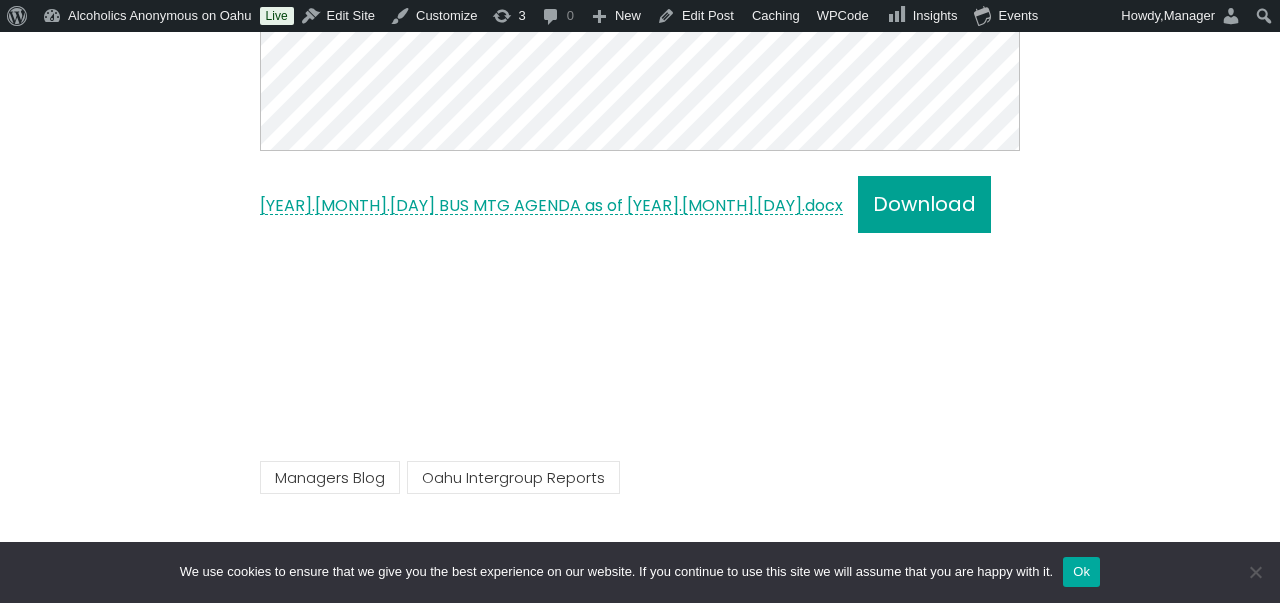 click on "[DATE] BUS MTG AGENDA as of [DATE].docx" at bounding box center (551, 205) 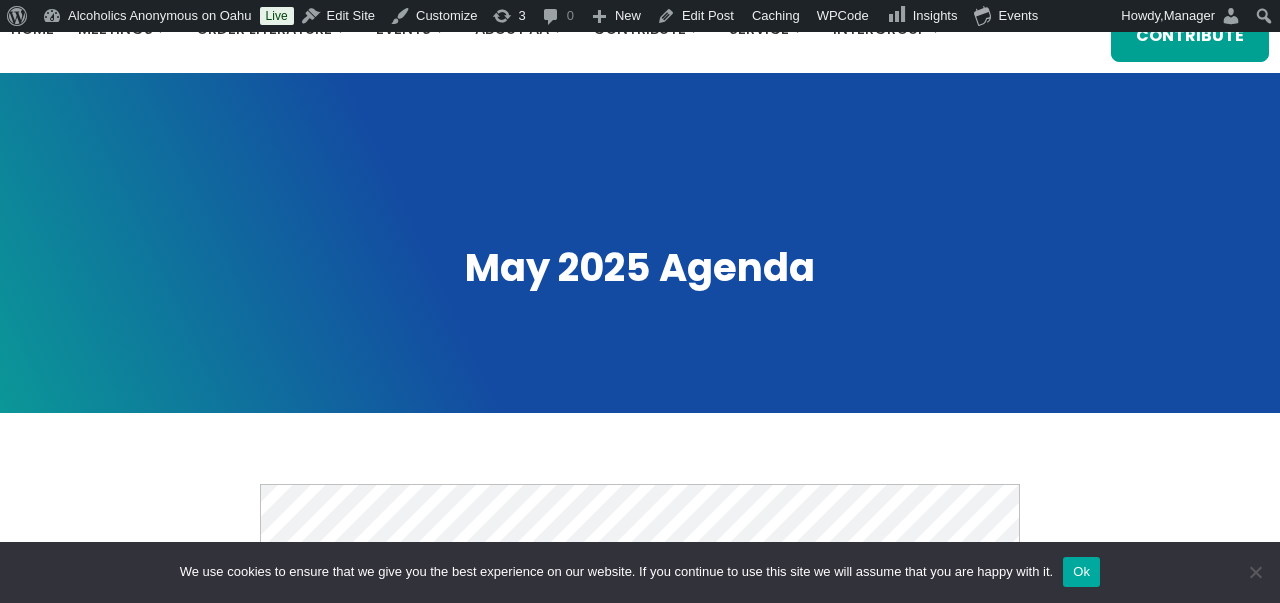scroll, scrollTop: 0, scrollLeft: 0, axis: both 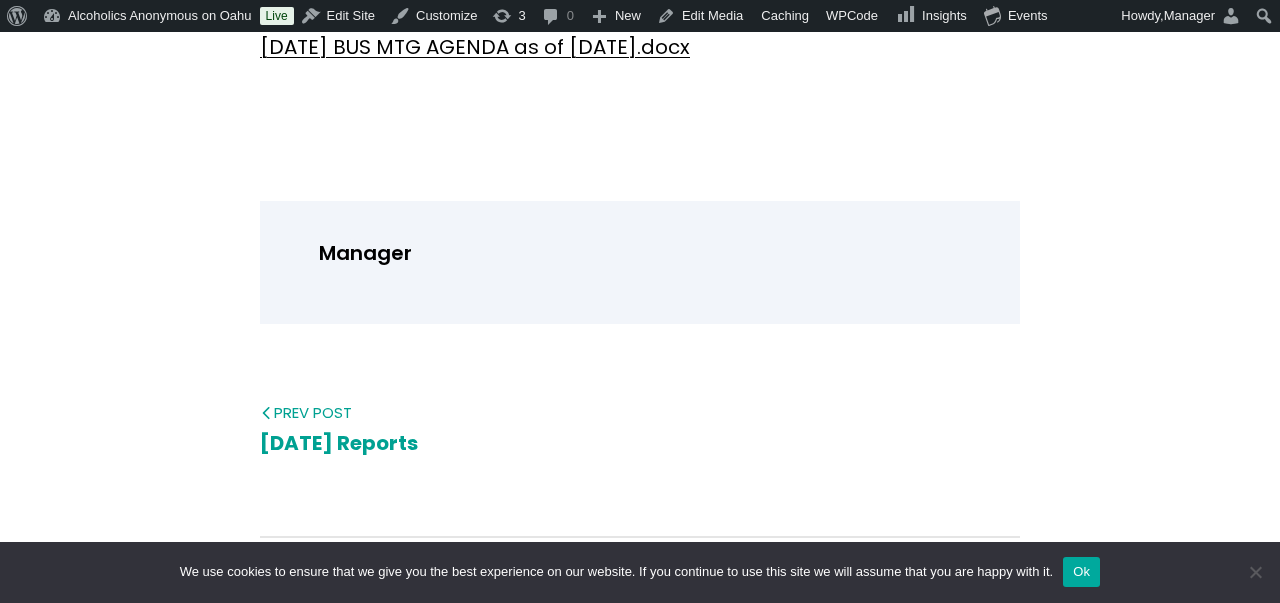 click on "Prev Post" at bounding box center [434, 412] 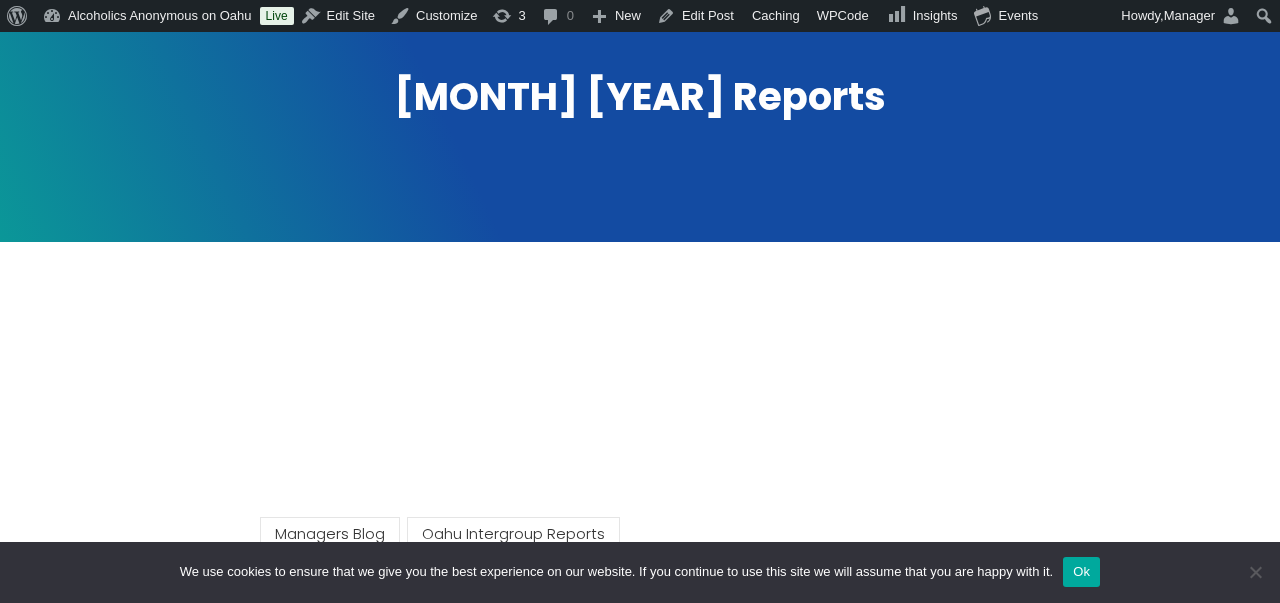 scroll, scrollTop: 284, scrollLeft: 0, axis: vertical 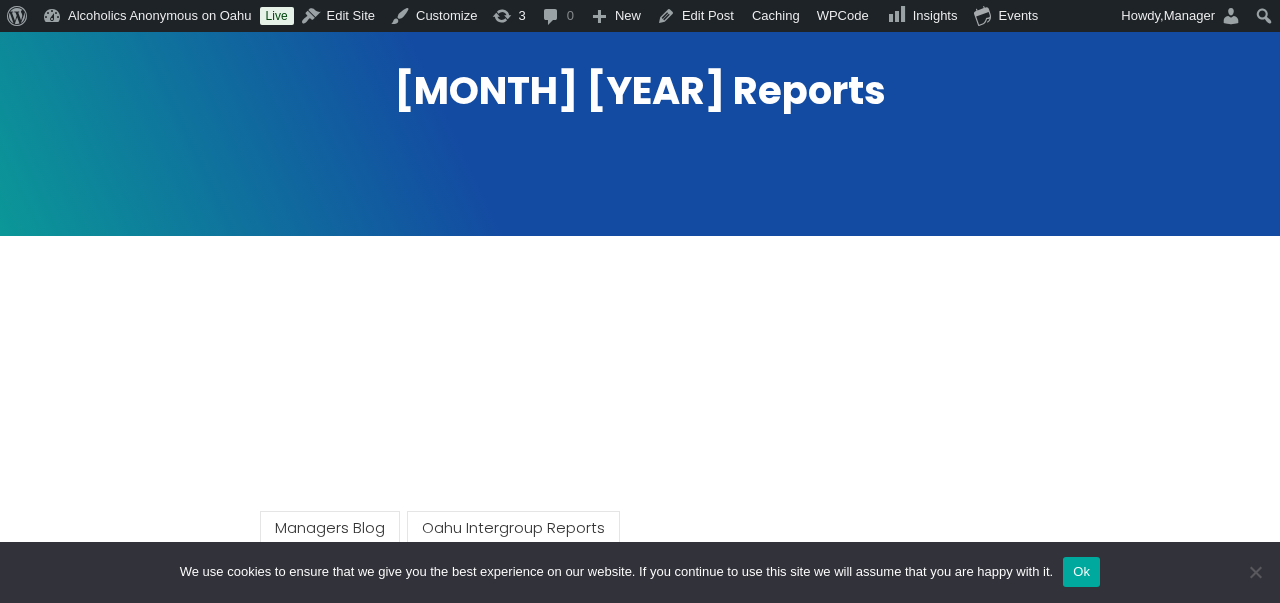 click at bounding box center [640, 357] 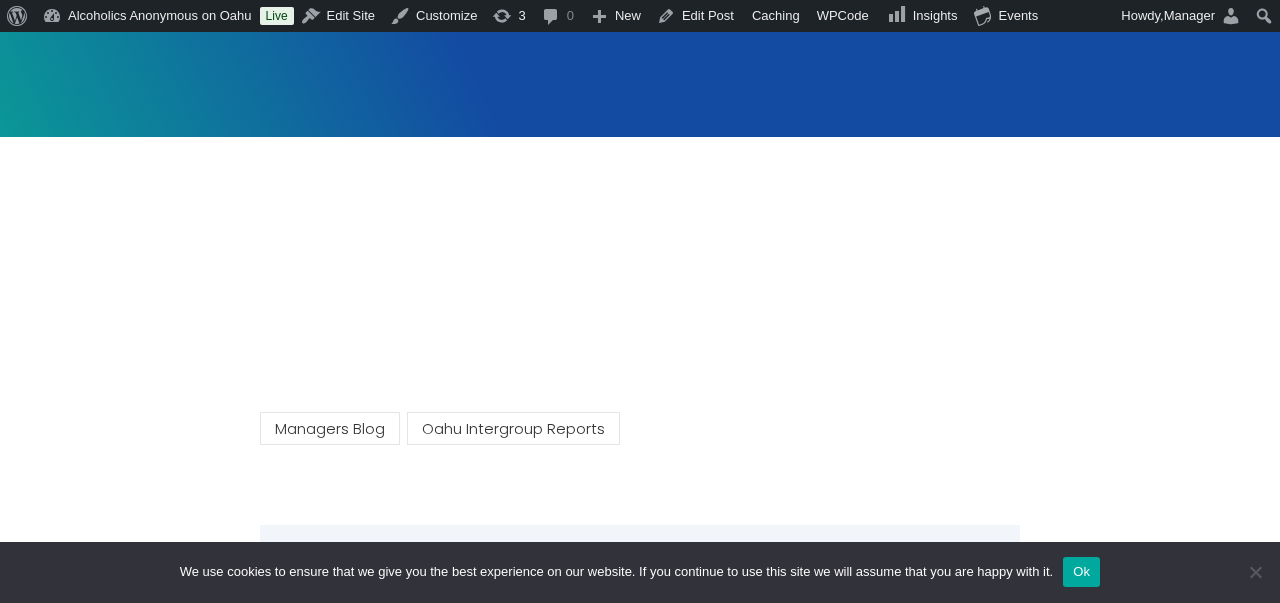 scroll, scrollTop: 391, scrollLeft: 0, axis: vertical 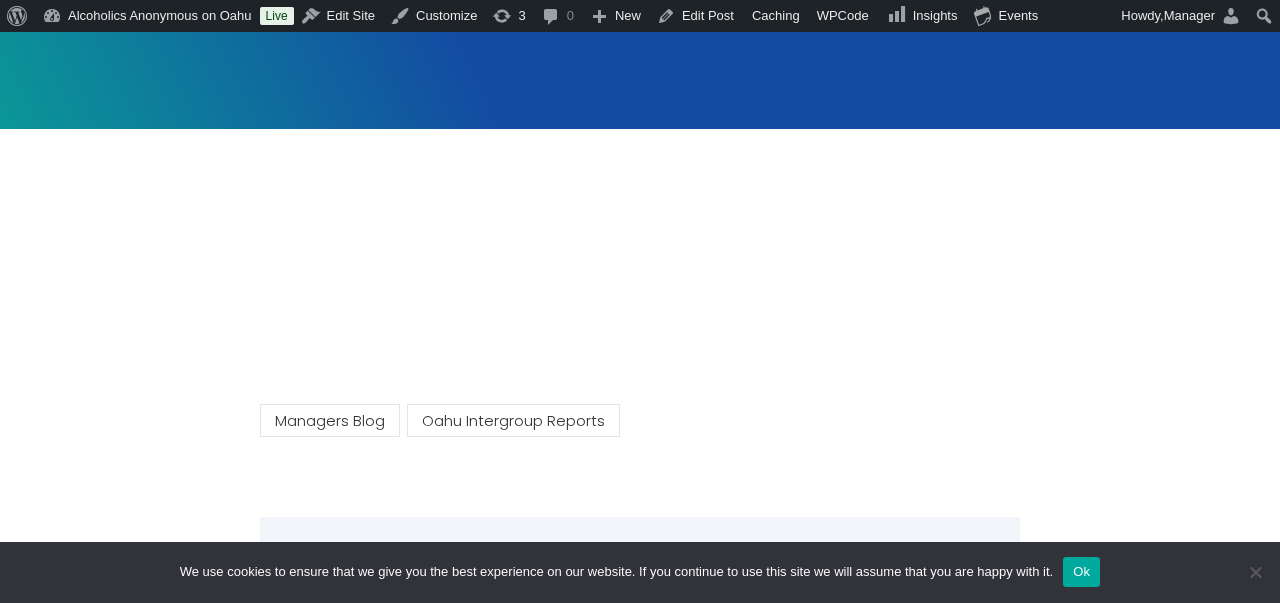 click at bounding box center [640, 250] 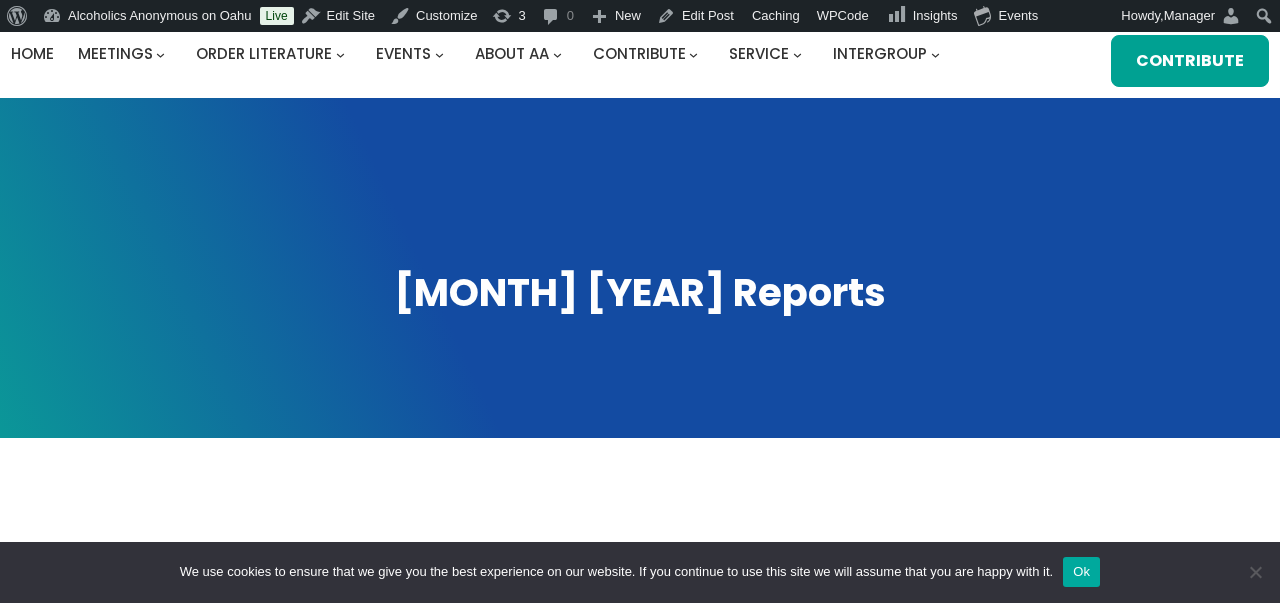 scroll, scrollTop: 0, scrollLeft: 0, axis: both 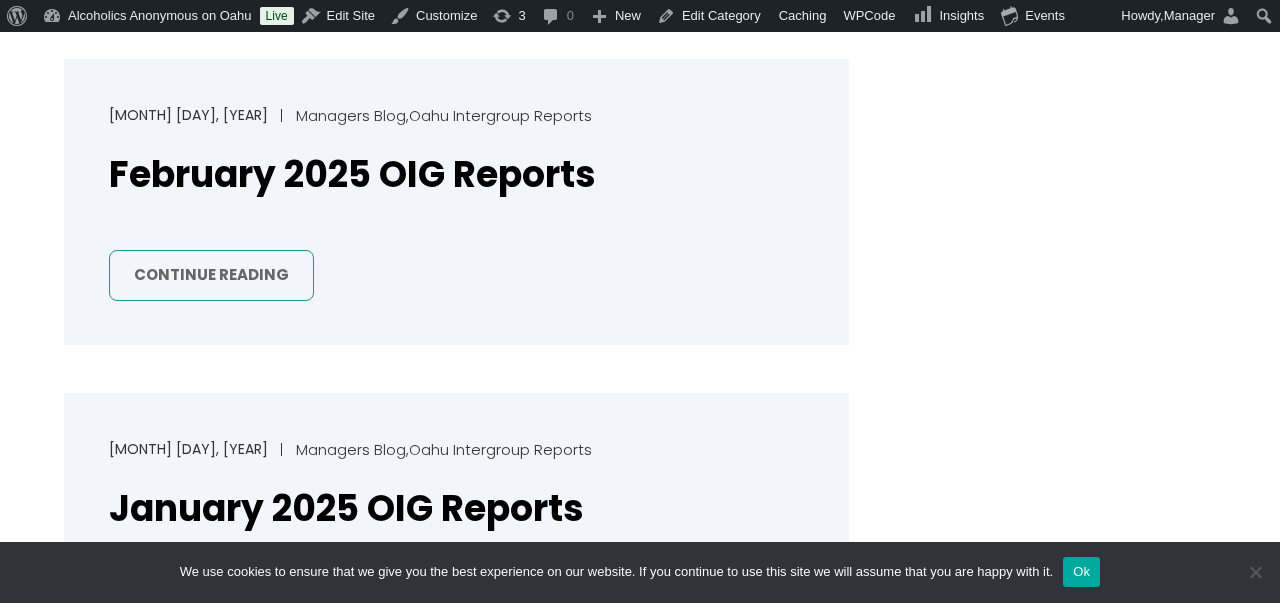 click on "Continue Reading" at bounding box center [211, 275] 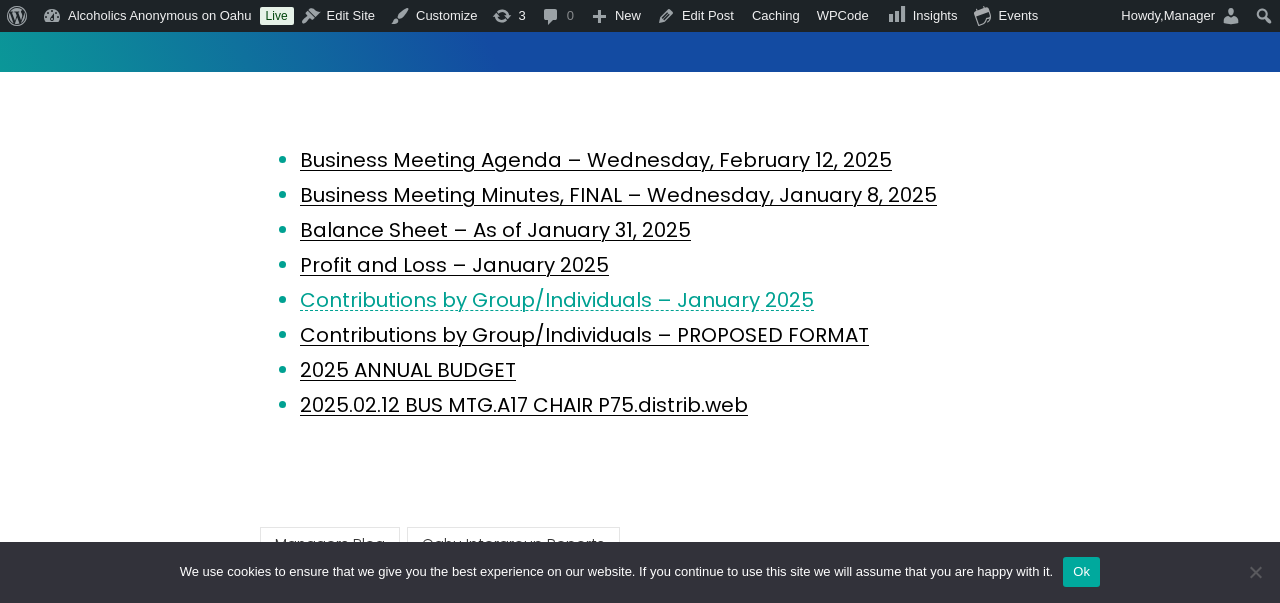 scroll, scrollTop: 444, scrollLeft: 0, axis: vertical 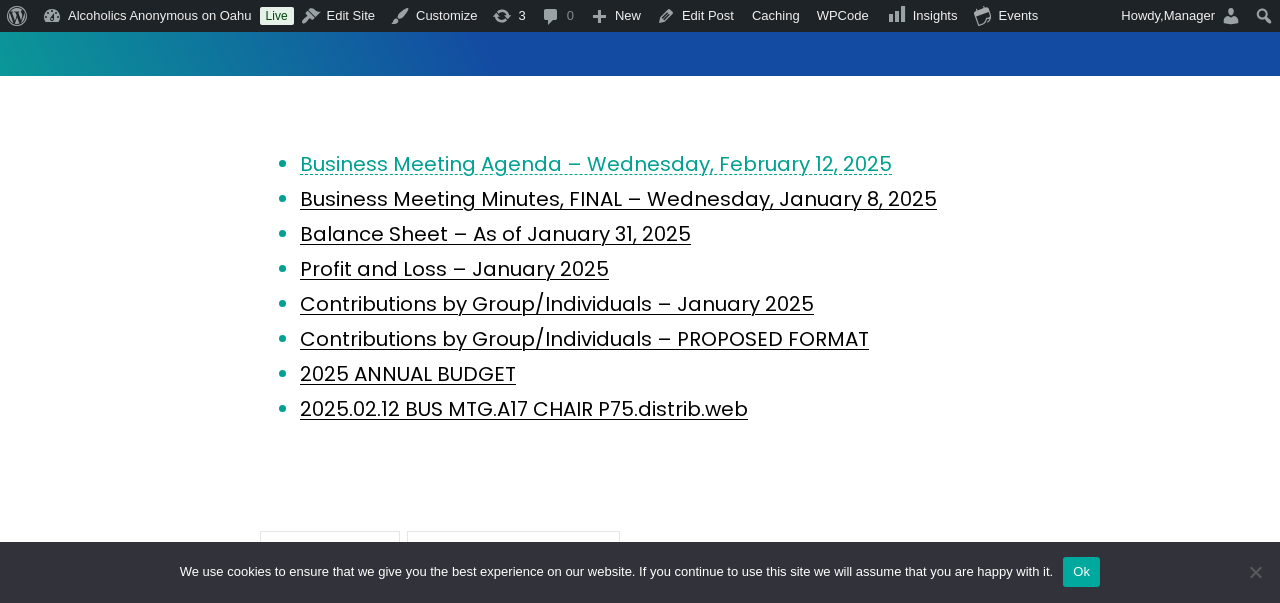 click on "Business Meeting Agenda – Wednesday, February 12, 2025" at bounding box center [596, 164] 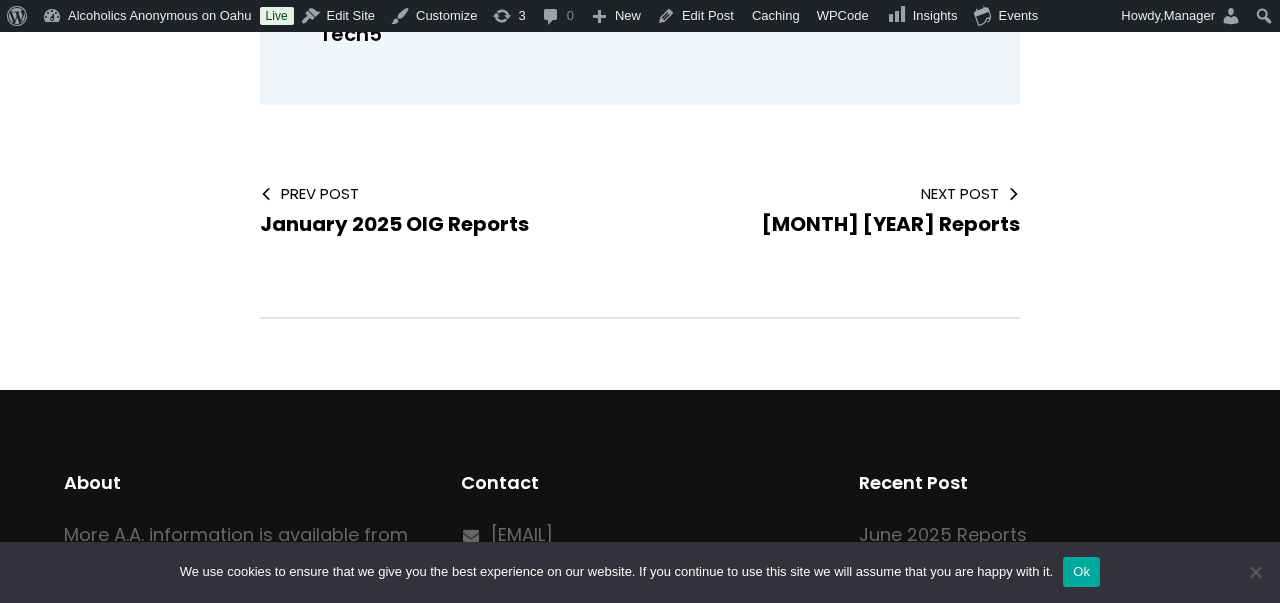 scroll, scrollTop: 1108, scrollLeft: 0, axis: vertical 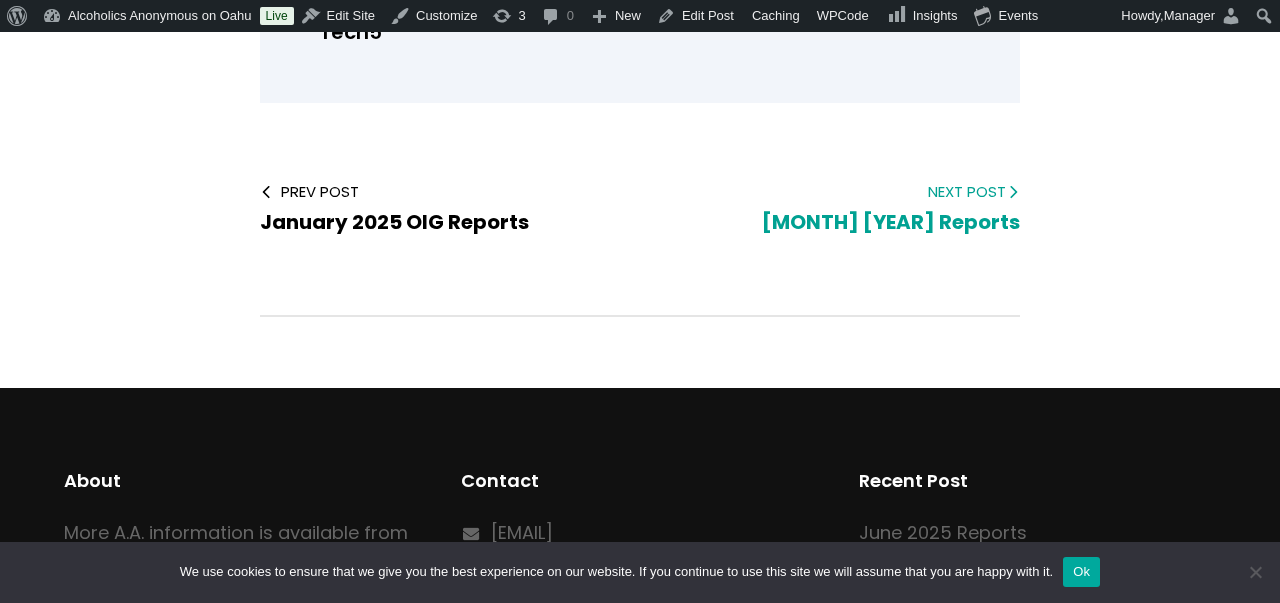 click on "Next Post" at bounding box center [846, 191] 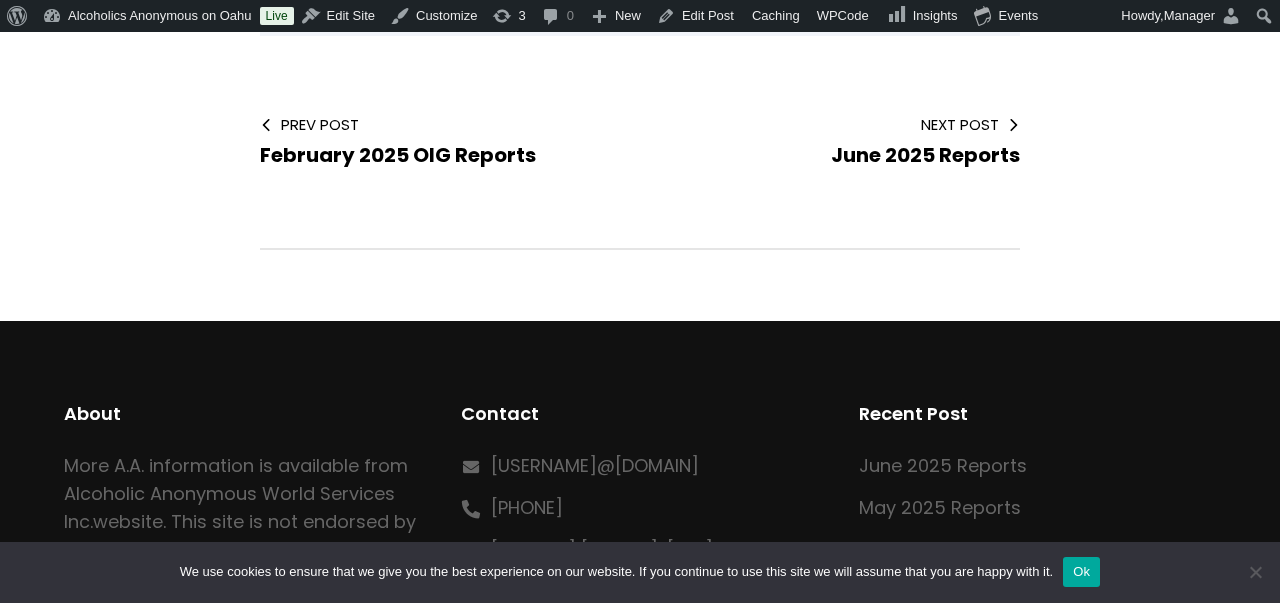 scroll, scrollTop: 996, scrollLeft: 0, axis: vertical 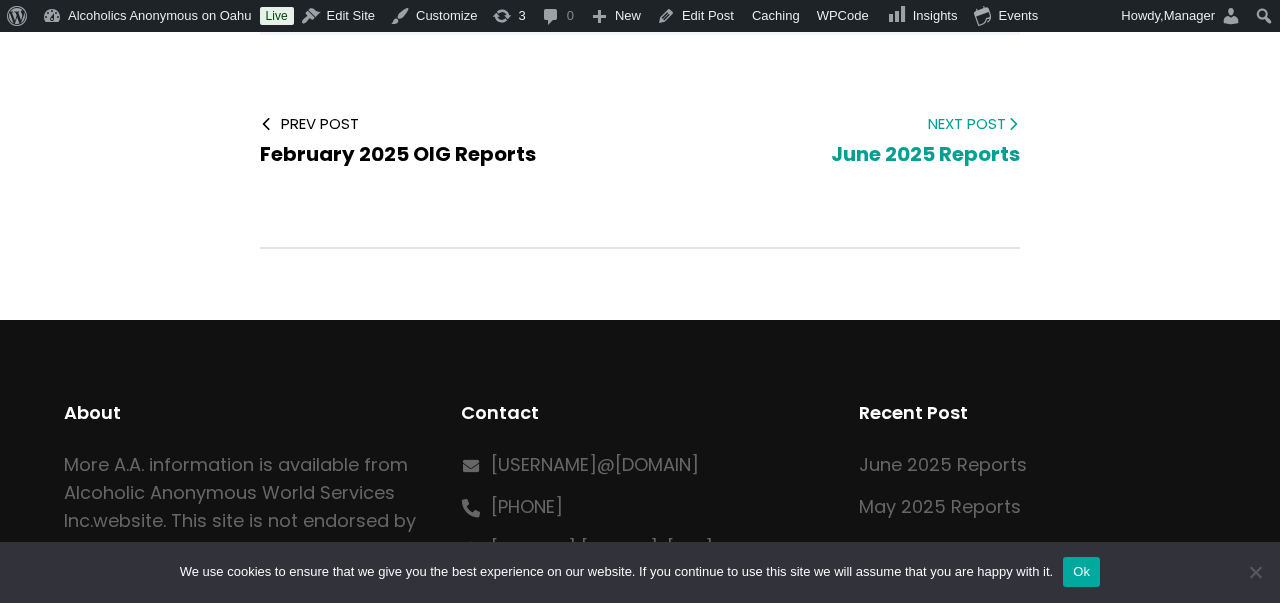 click on "June 2025 Reports" at bounding box center (925, 154) 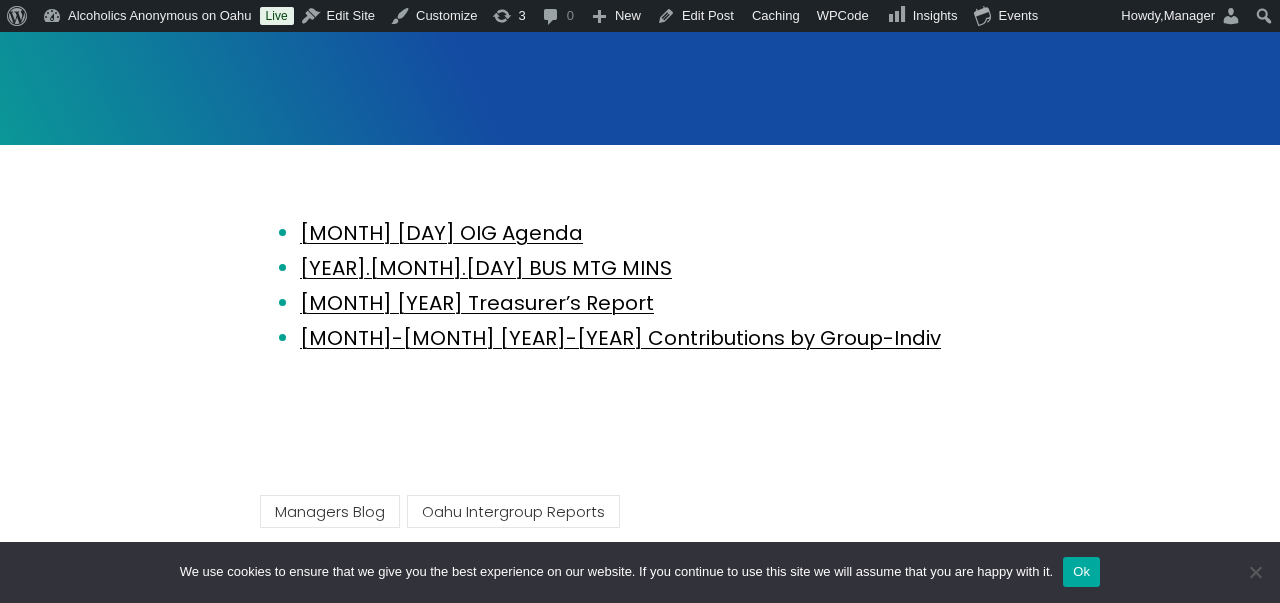 scroll, scrollTop: 383, scrollLeft: 0, axis: vertical 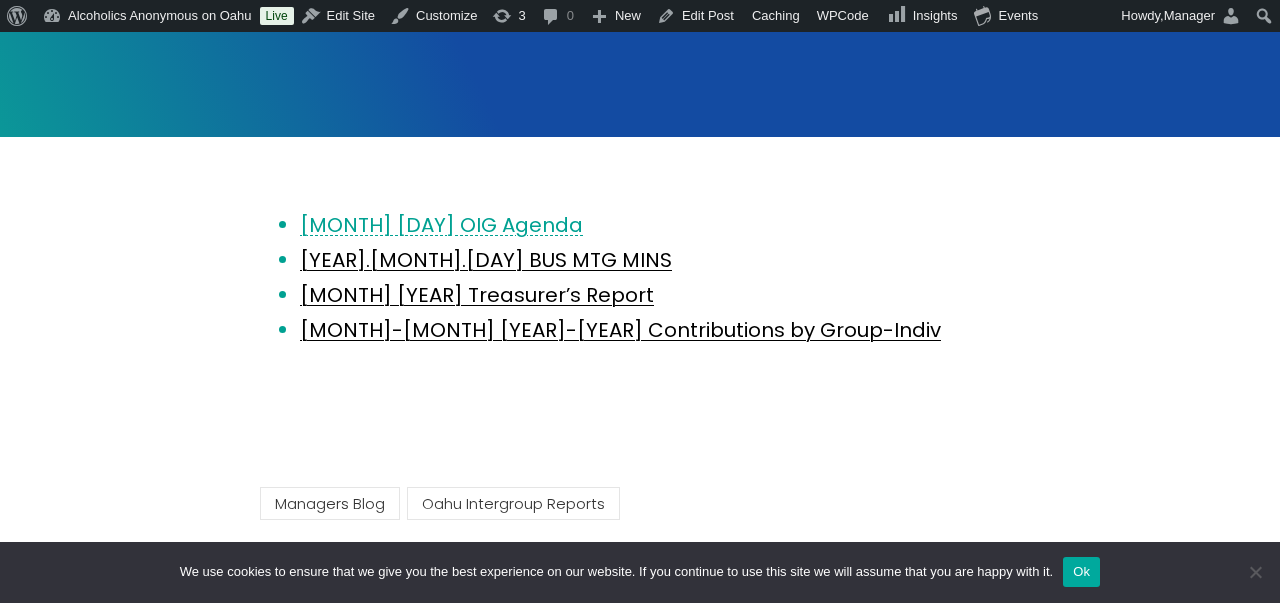 click on "[MONTH] [DAY] OIG Agenda" at bounding box center (441, 225) 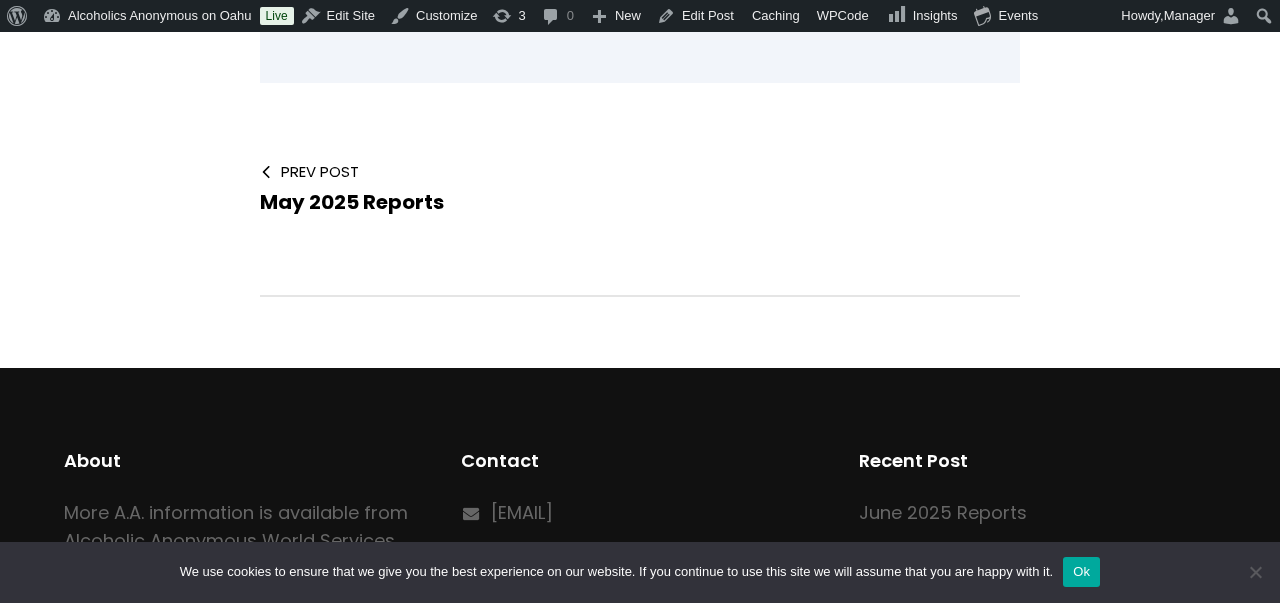 scroll, scrollTop: 1016, scrollLeft: 0, axis: vertical 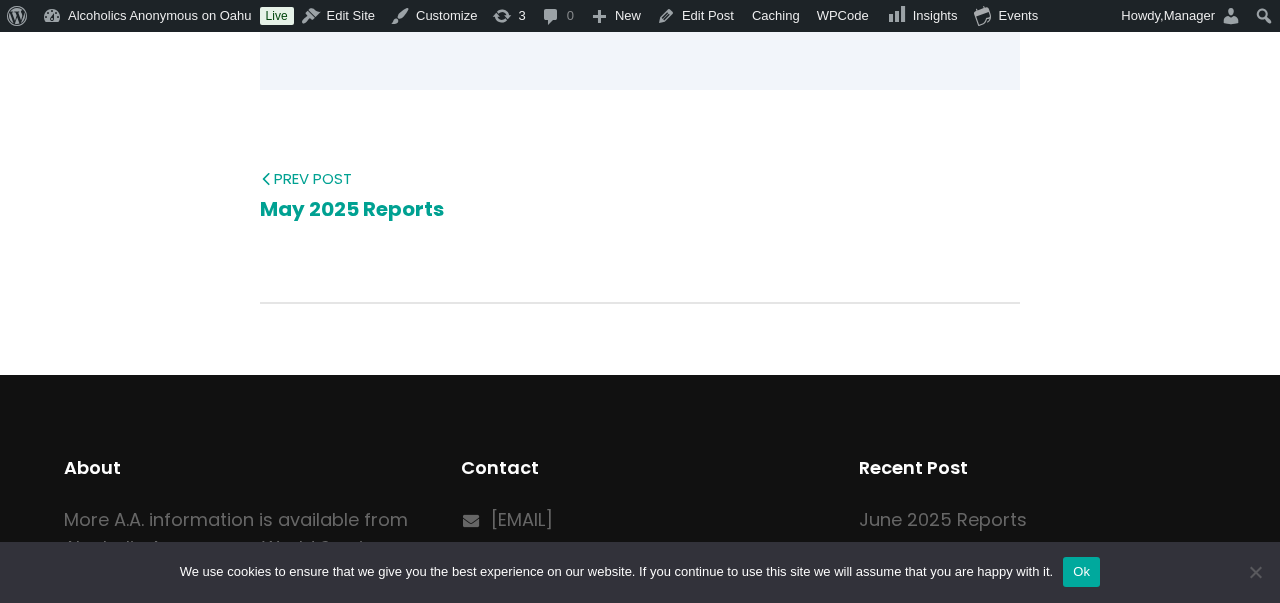 click on "Prev Post" at bounding box center (434, 178) 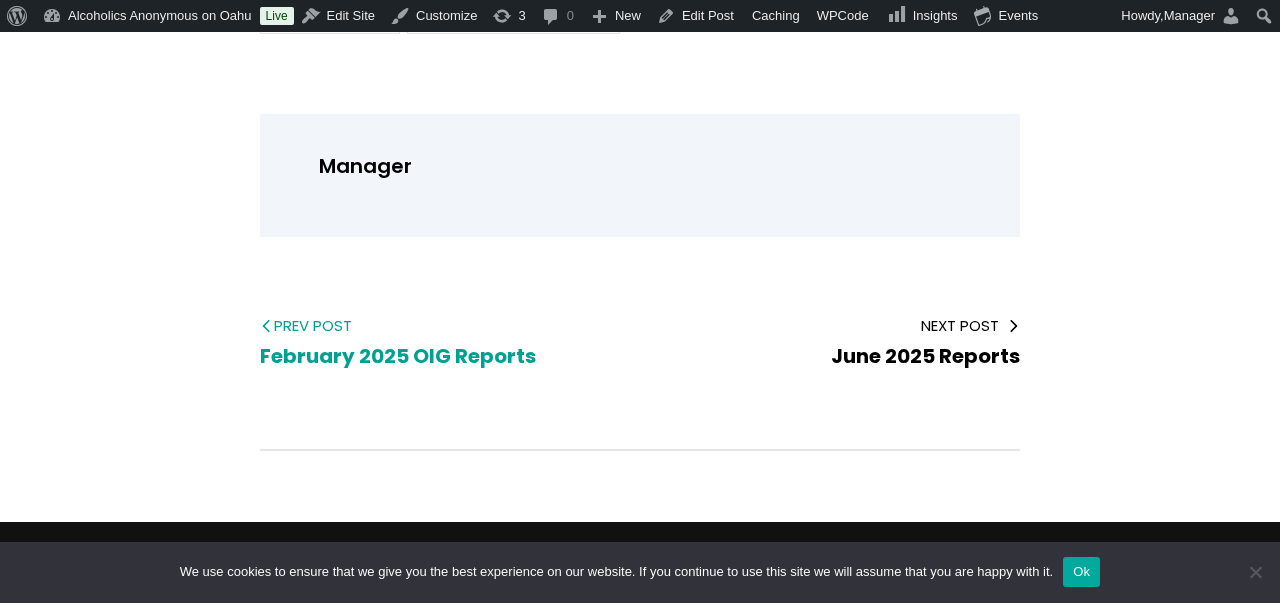 scroll, scrollTop: 745, scrollLeft: 0, axis: vertical 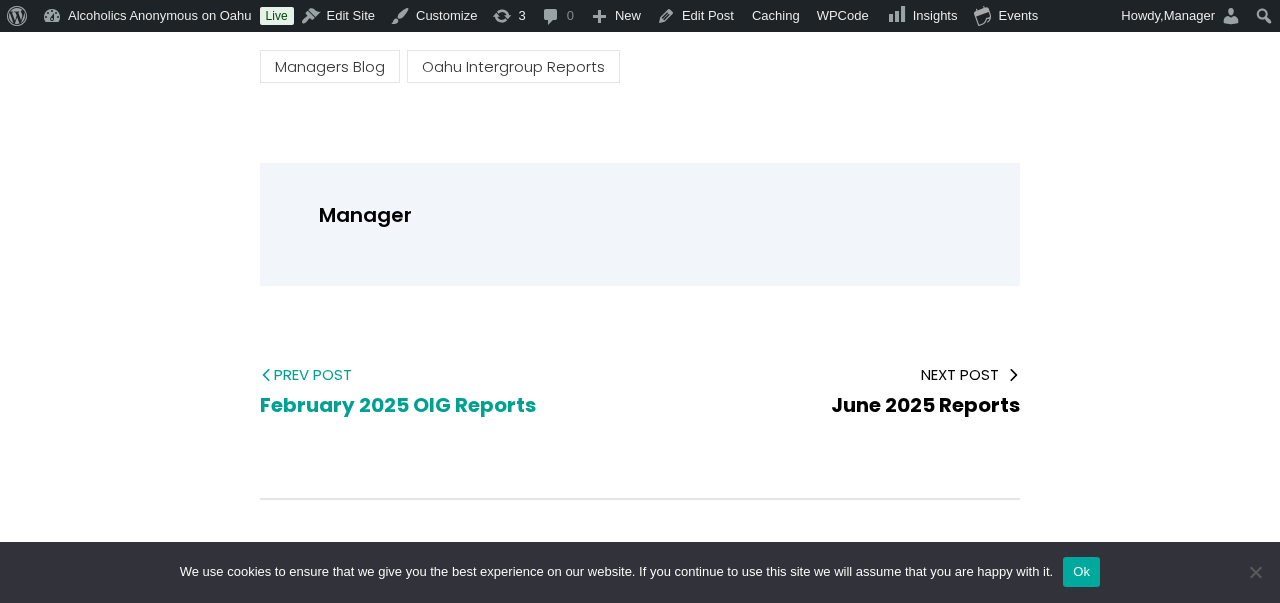click on "February 2025 OIG Reports" at bounding box center [398, 405] 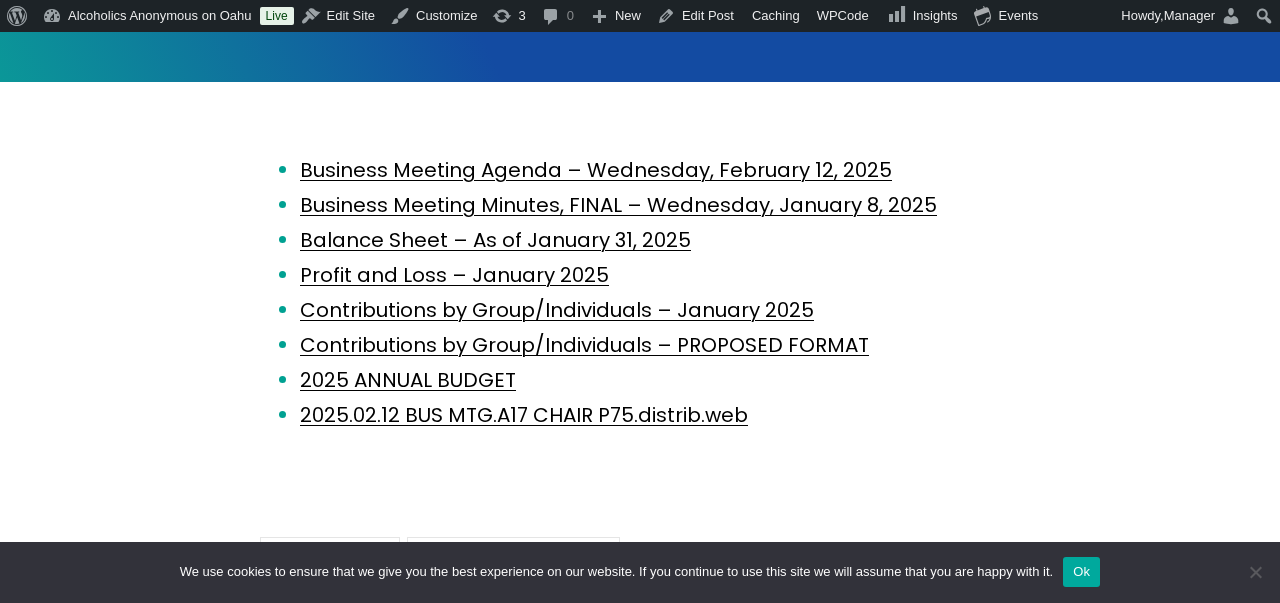 scroll, scrollTop: 451, scrollLeft: 0, axis: vertical 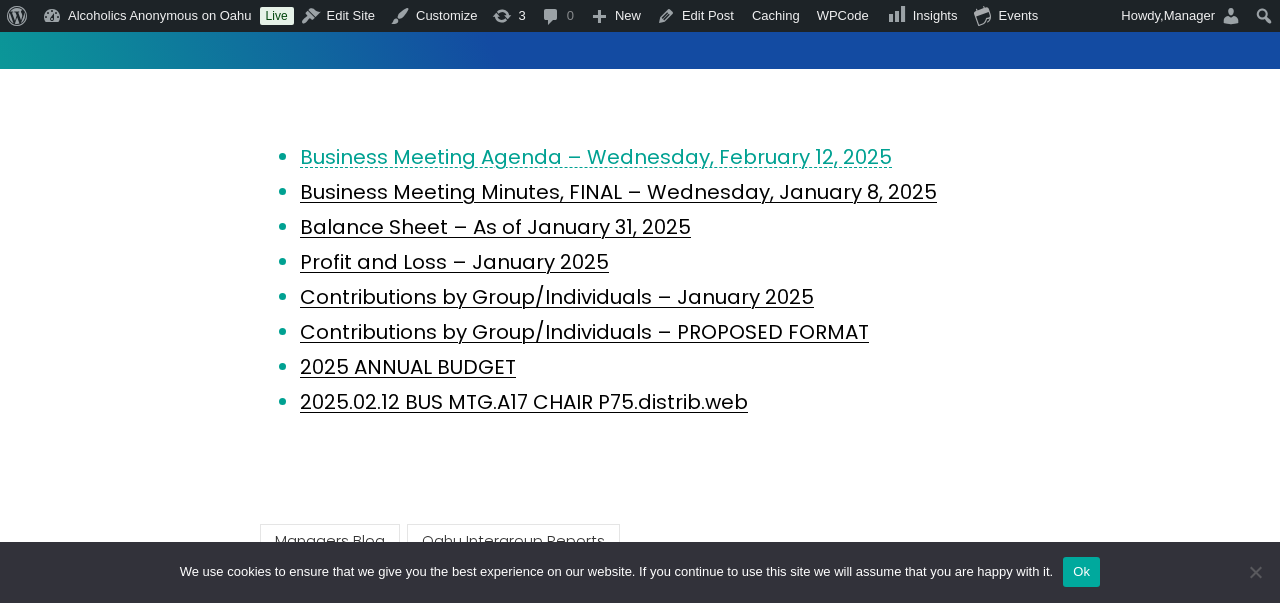 click on "Business Meeting Agenda – Wednesday, February 12, 2025" at bounding box center [596, 157] 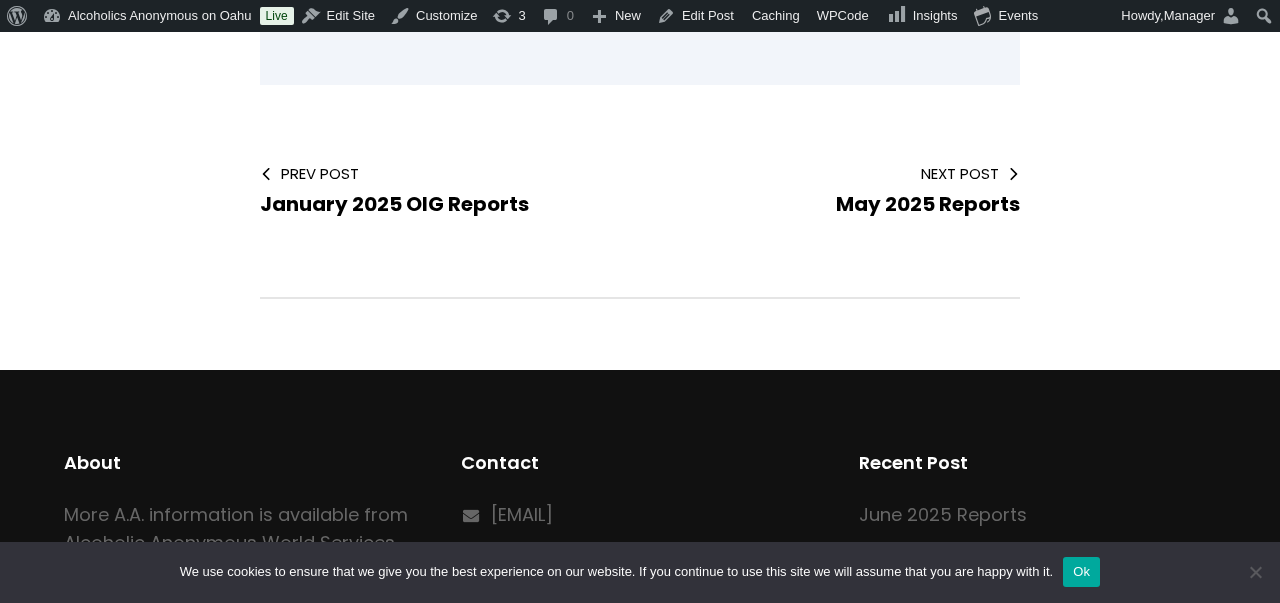 scroll, scrollTop: 1133, scrollLeft: 0, axis: vertical 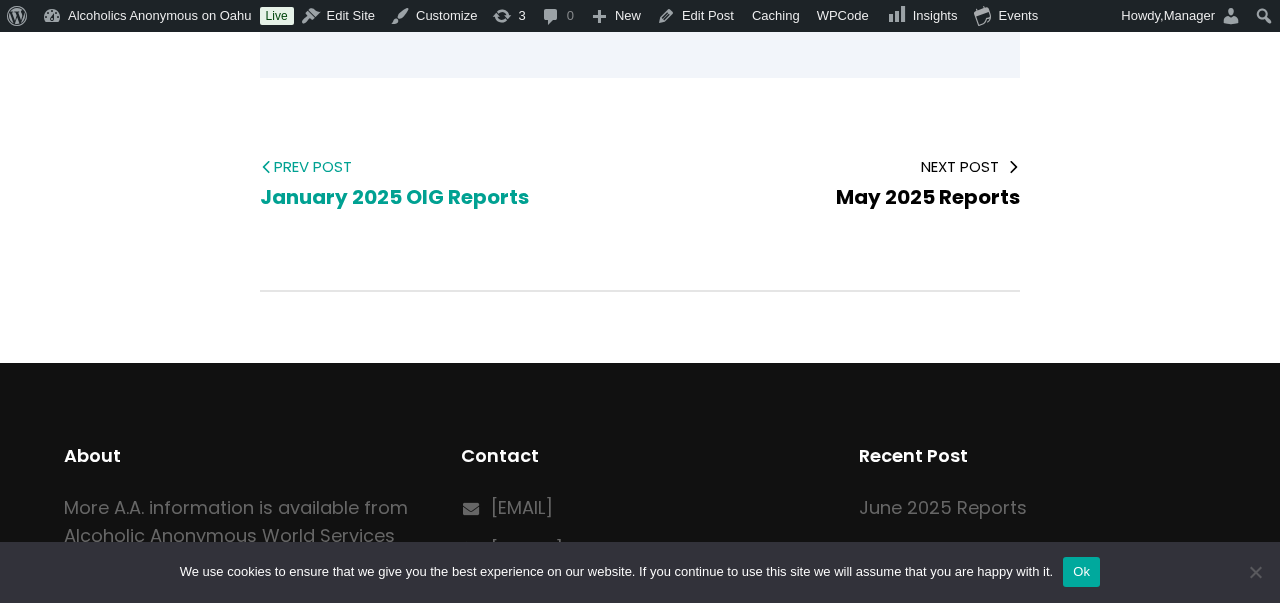 click on "January 2025 OIG Reports" at bounding box center [394, 197] 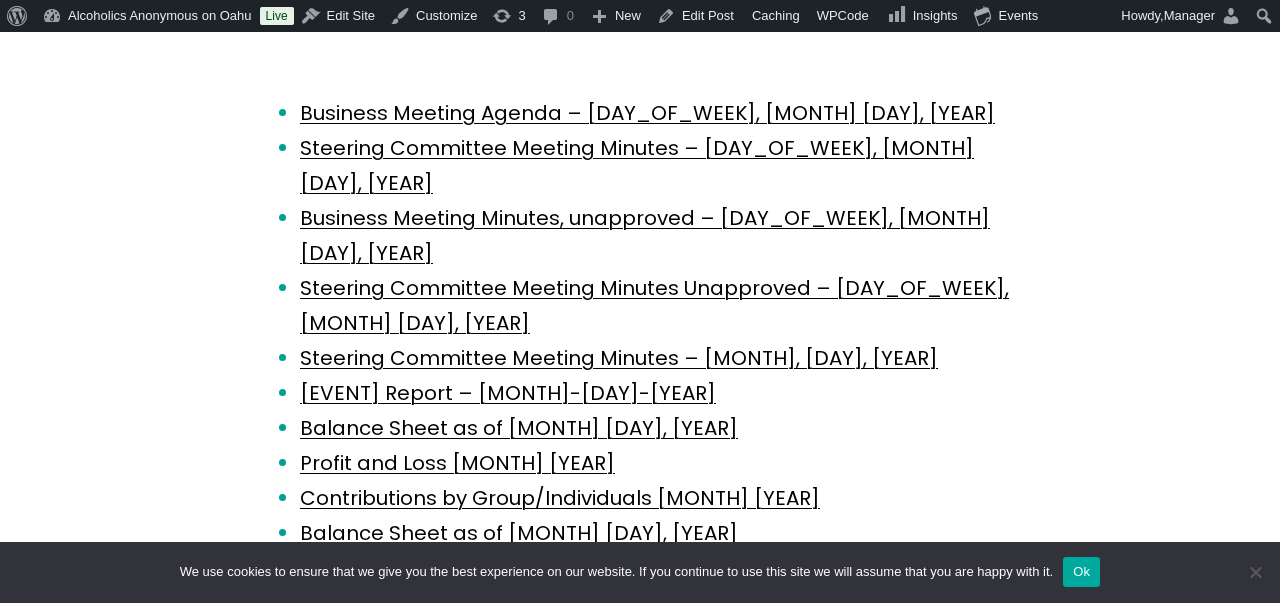 scroll, scrollTop: 501, scrollLeft: 0, axis: vertical 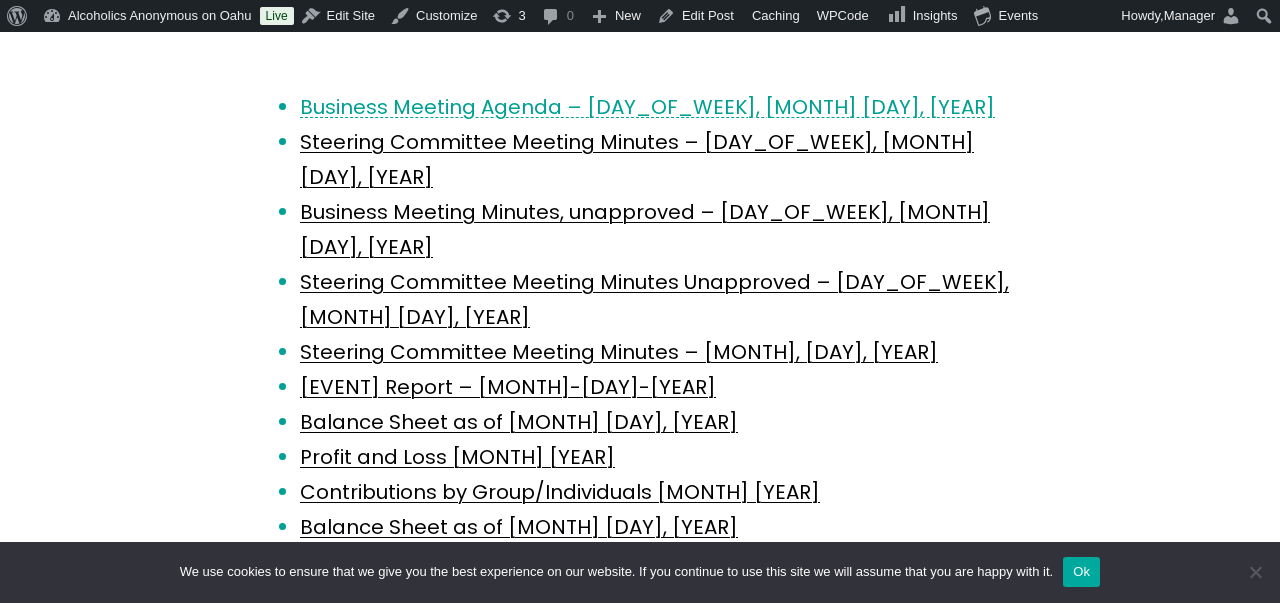 click on "Business Meeting Agenda – [DATE]" at bounding box center (647, 107) 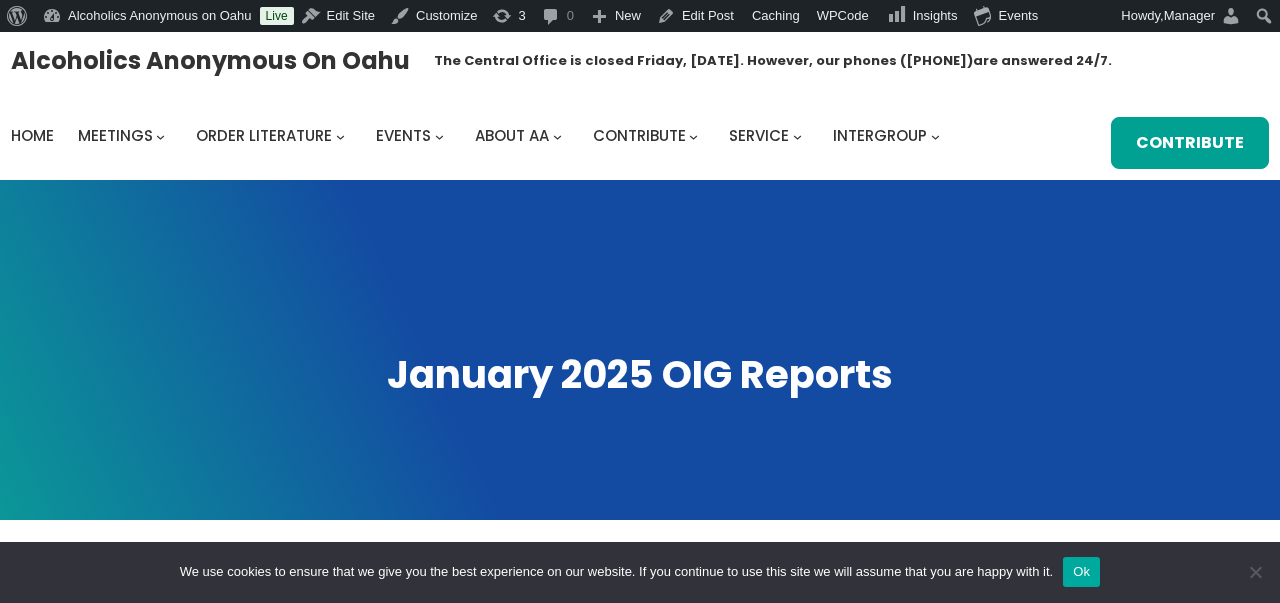 scroll, scrollTop: 501, scrollLeft: 0, axis: vertical 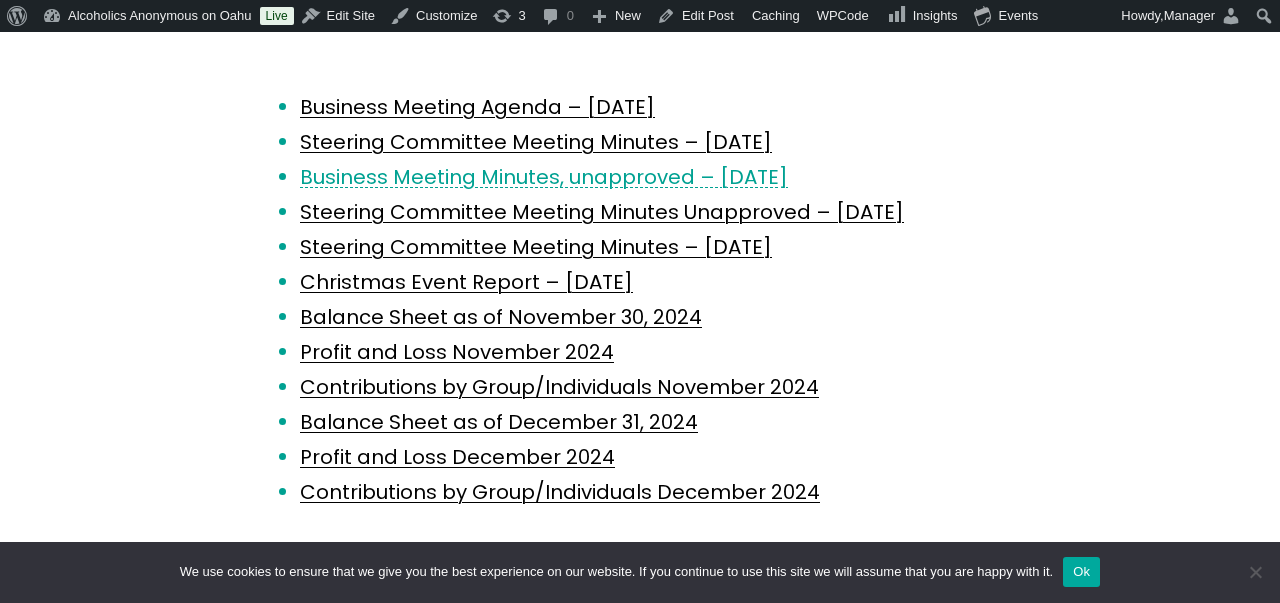 click on "Business Meeting Minutes, unapproved – [DAY_OF_WEEK], [MONTH] [DAY], [YEAR]" at bounding box center [544, 177] 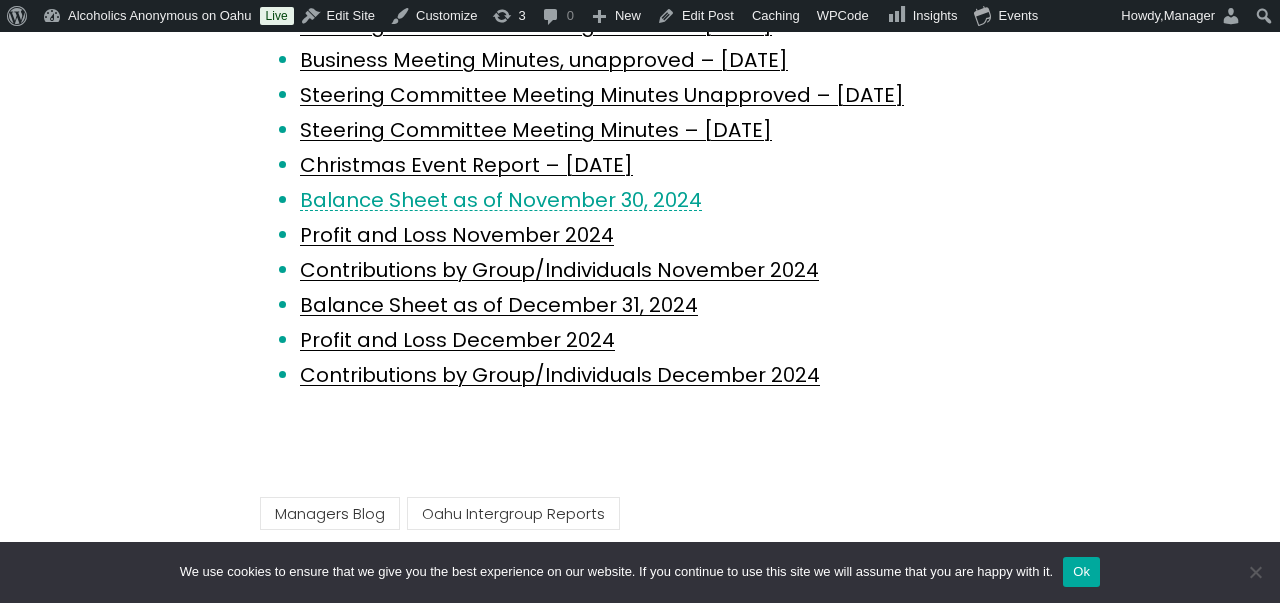 scroll, scrollTop: 619, scrollLeft: 0, axis: vertical 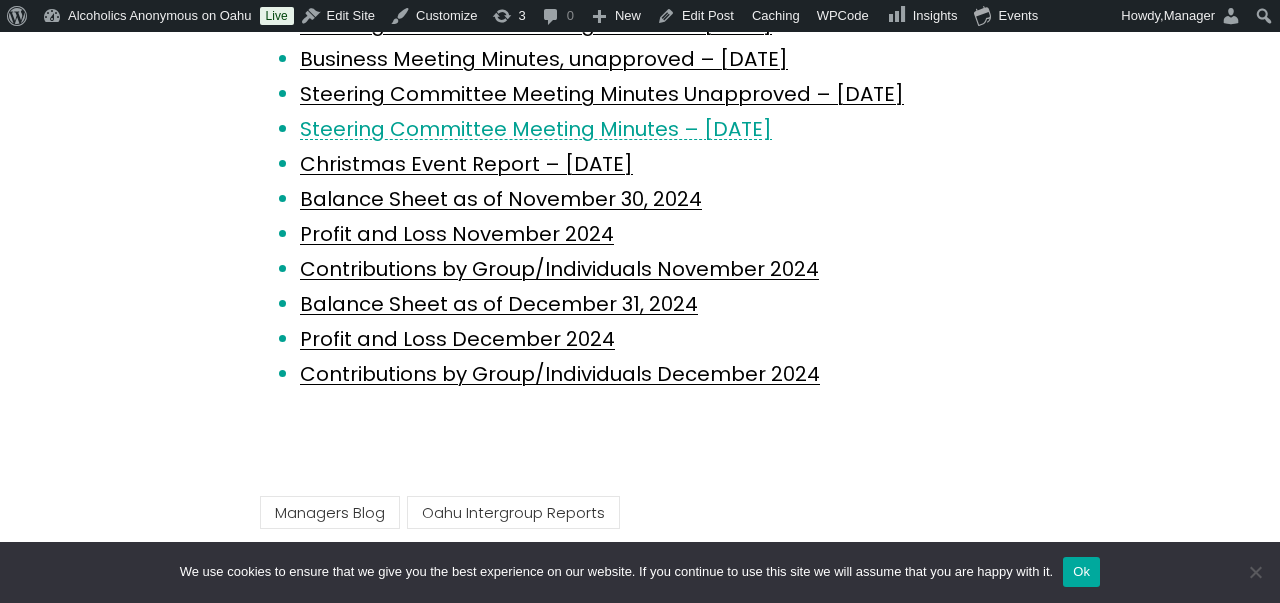 click on "Steering Committee Meeting Minutes – [DATE]" at bounding box center [536, 129] 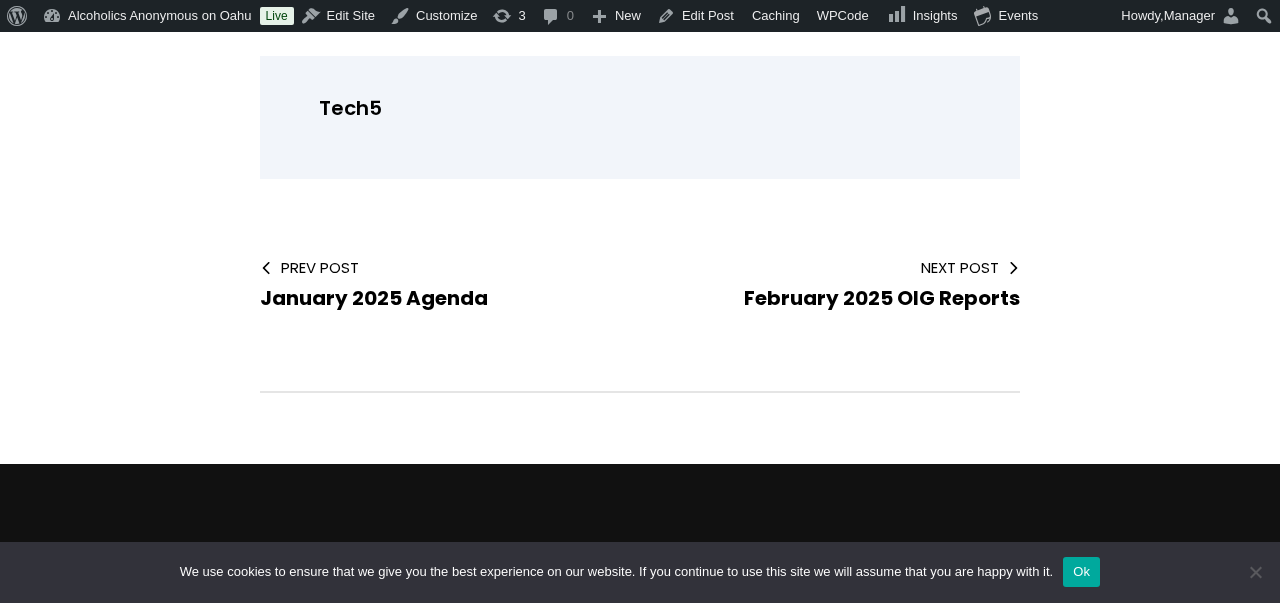 scroll, scrollTop: 1169, scrollLeft: 0, axis: vertical 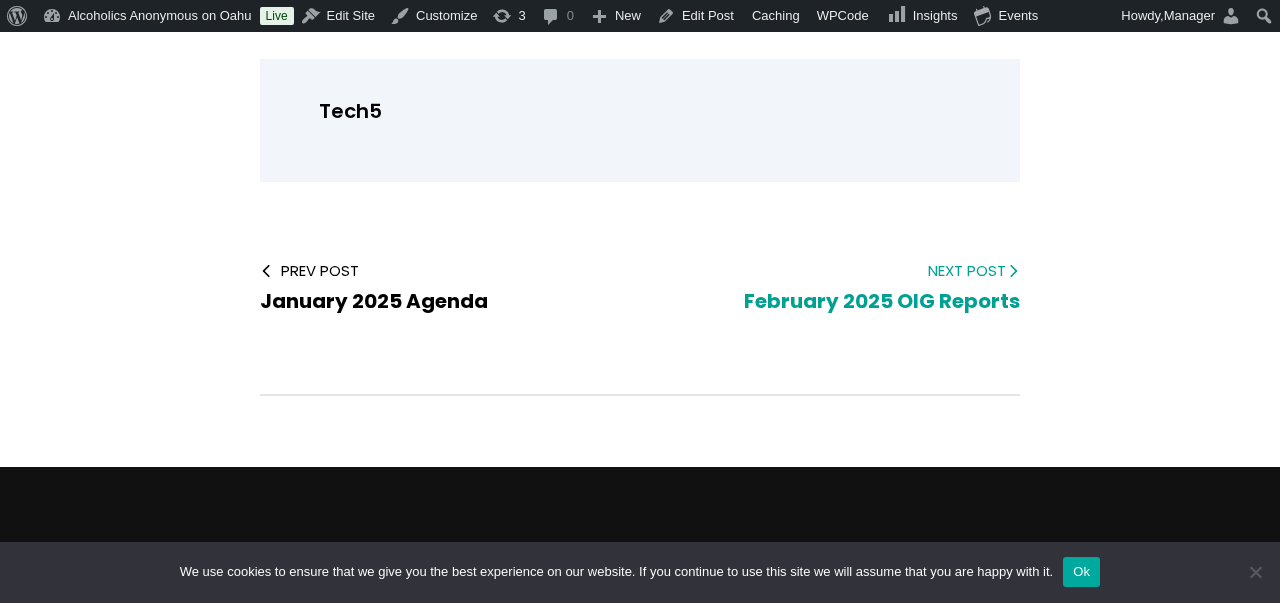 click on "Next Post" at bounding box center [846, 270] 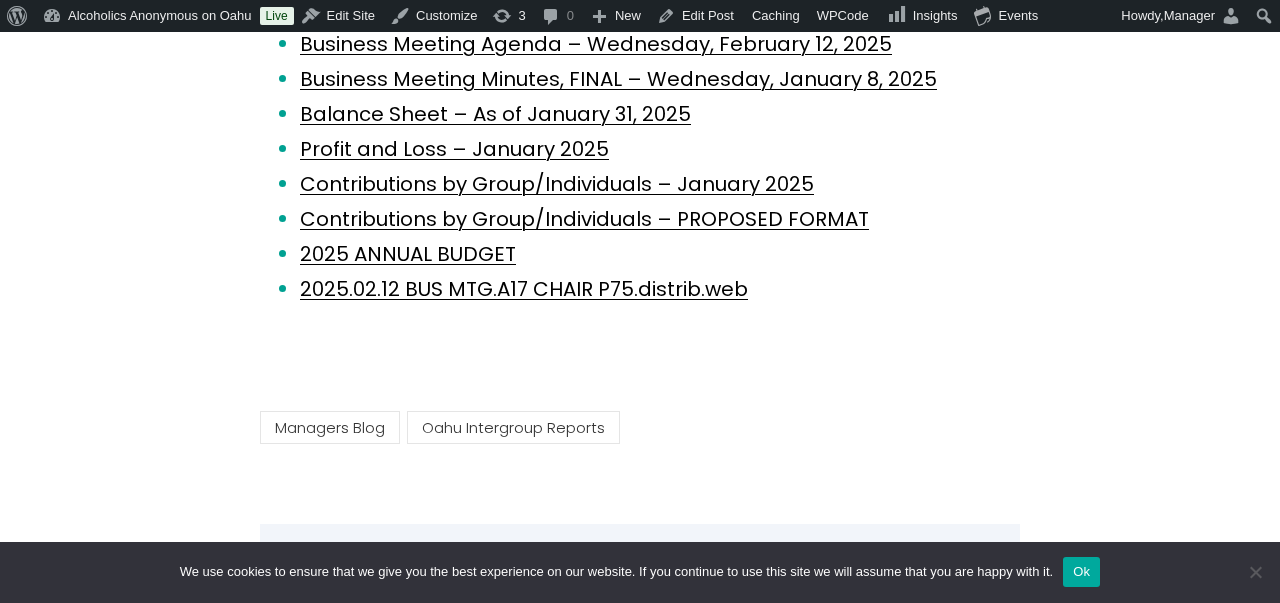 scroll, scrollTop: 502, scrollLeft: 0, axis: vertical 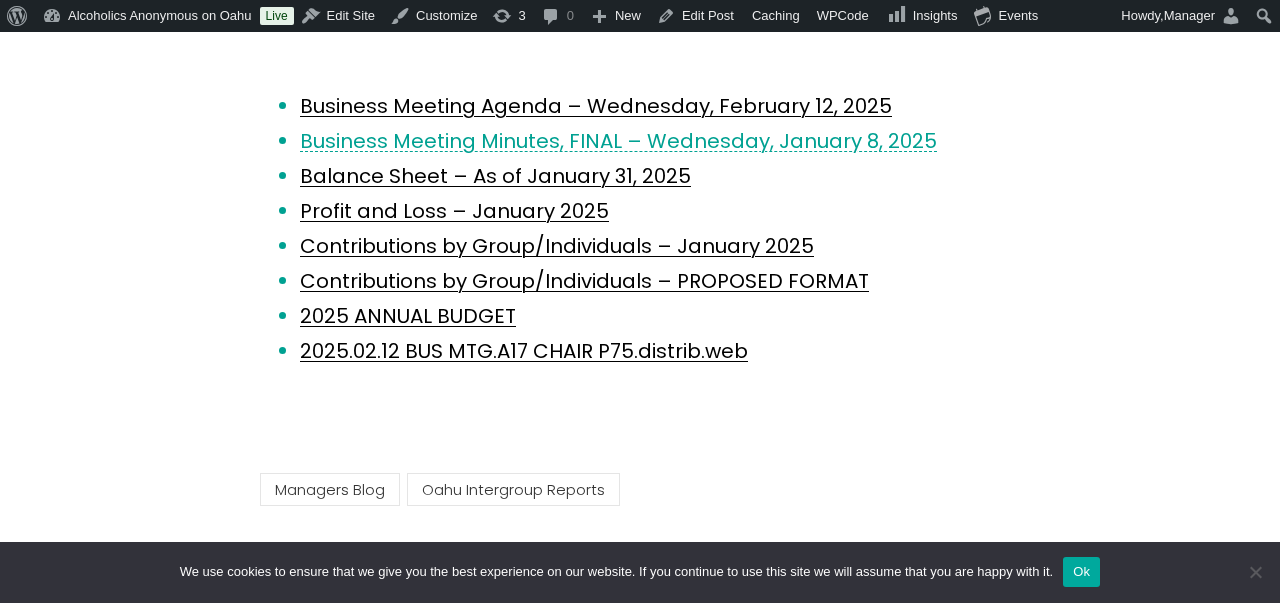 click on "Business Meeting Minutes, FINAL – Wednesday, January 8, 2025" at bounding box center (618, 141) 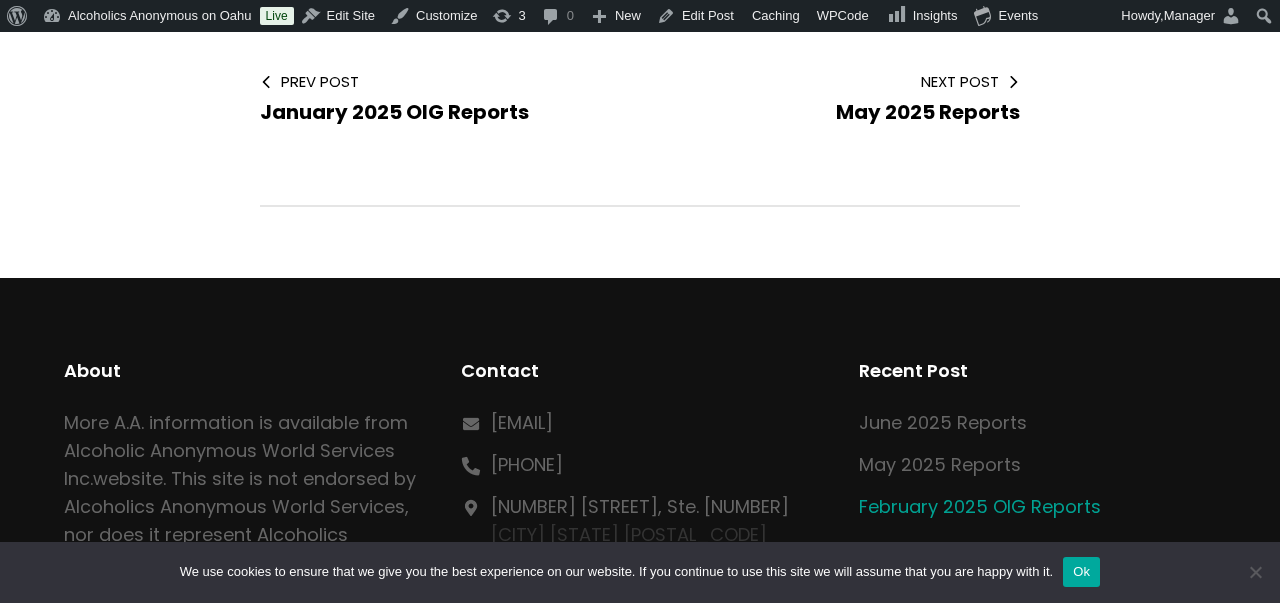 scroll, scrollTop: 969, scrollLeft: 0, axis: vertical 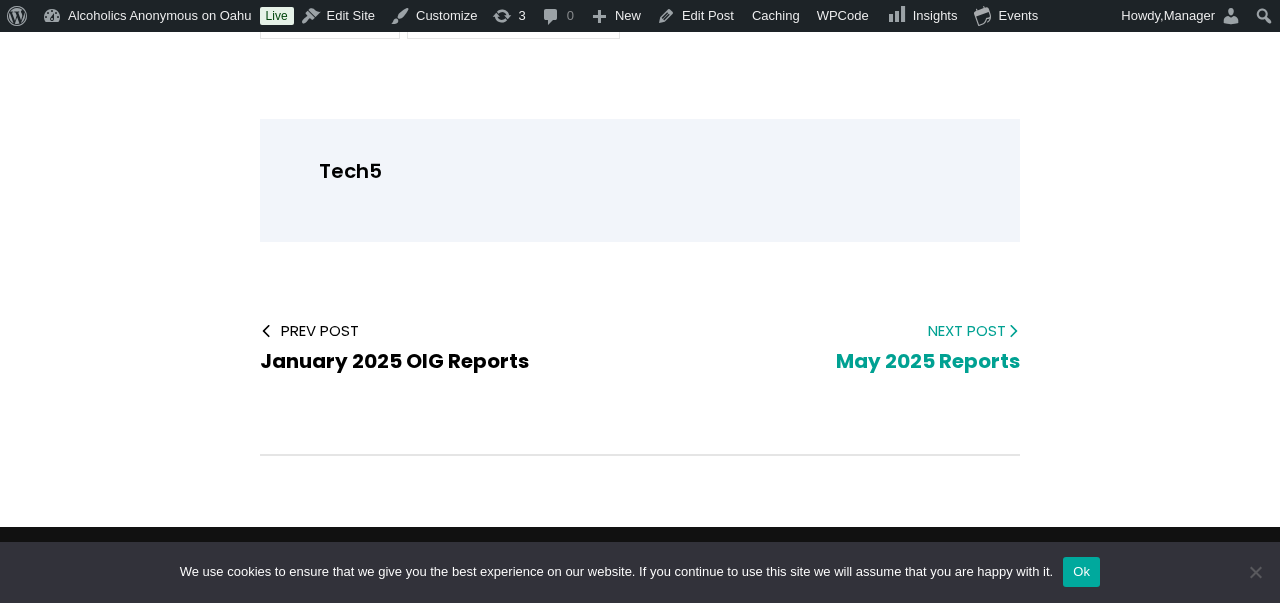 click on "Next Post" at bounding box center (846, 330) 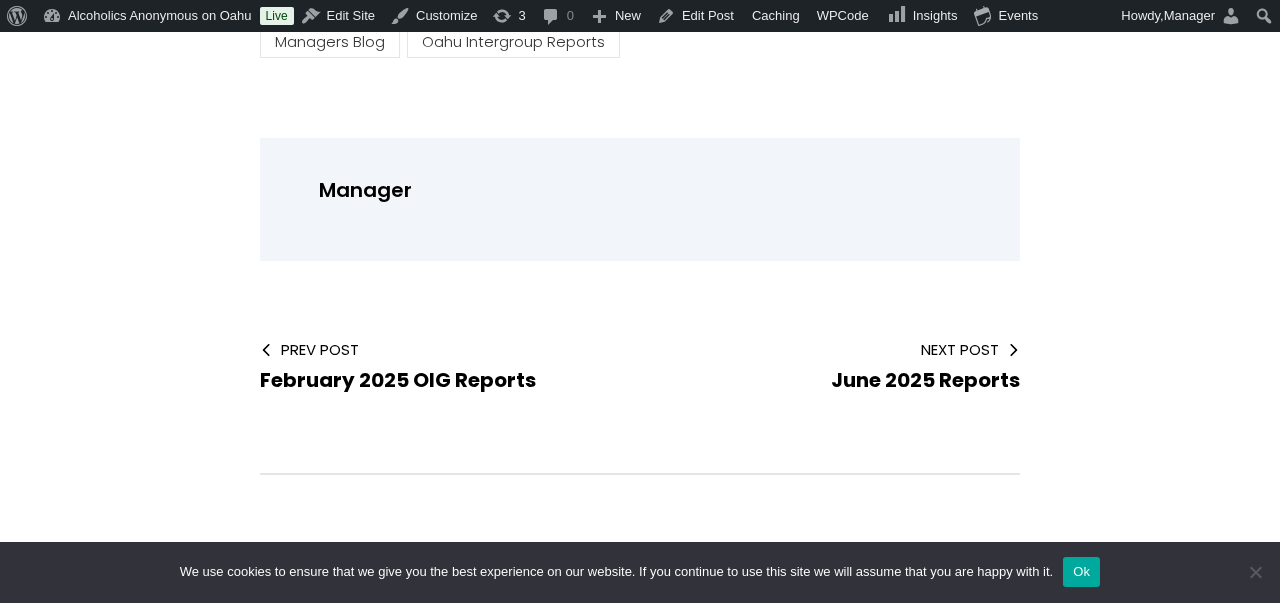 scroll, scrollTop: 776, scrollLeft: 0, axis: vertical 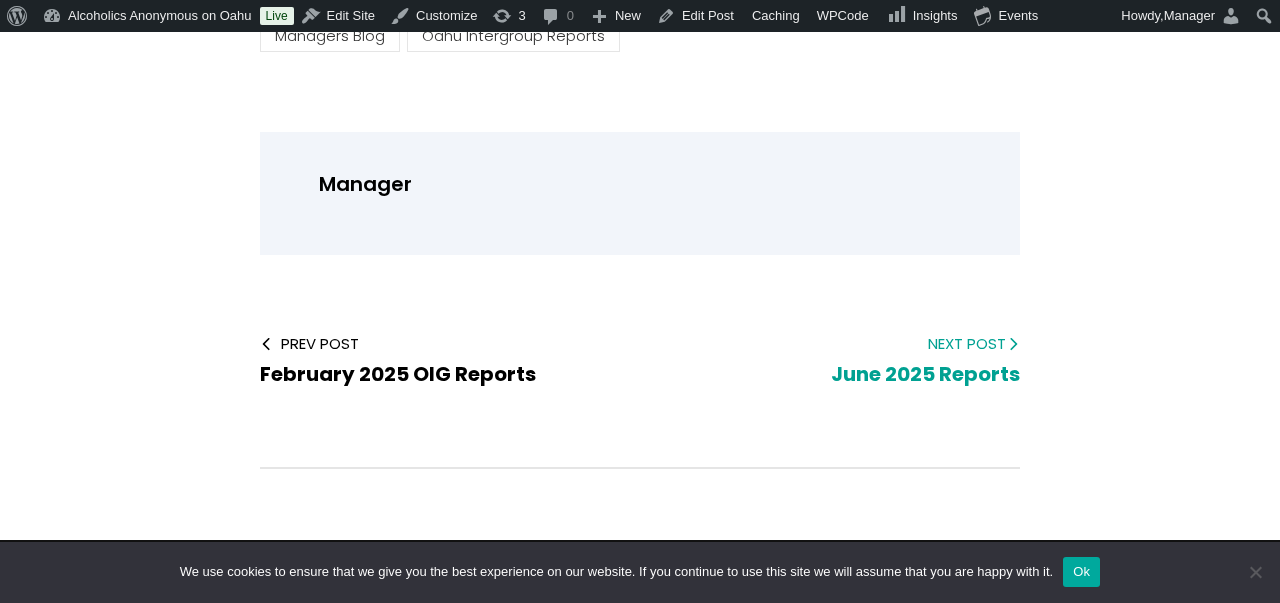 click on "Next Post" at bounding box center [846, 343] 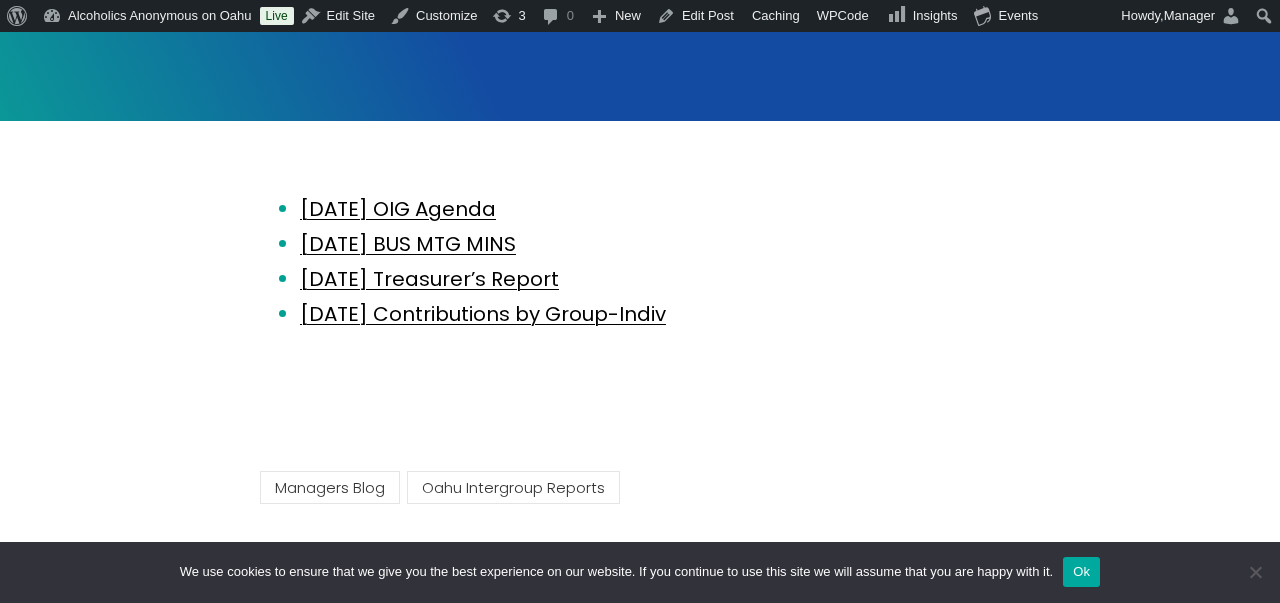 scroll, scrollTop: 364, scrollLeft: 0, axis: vertical 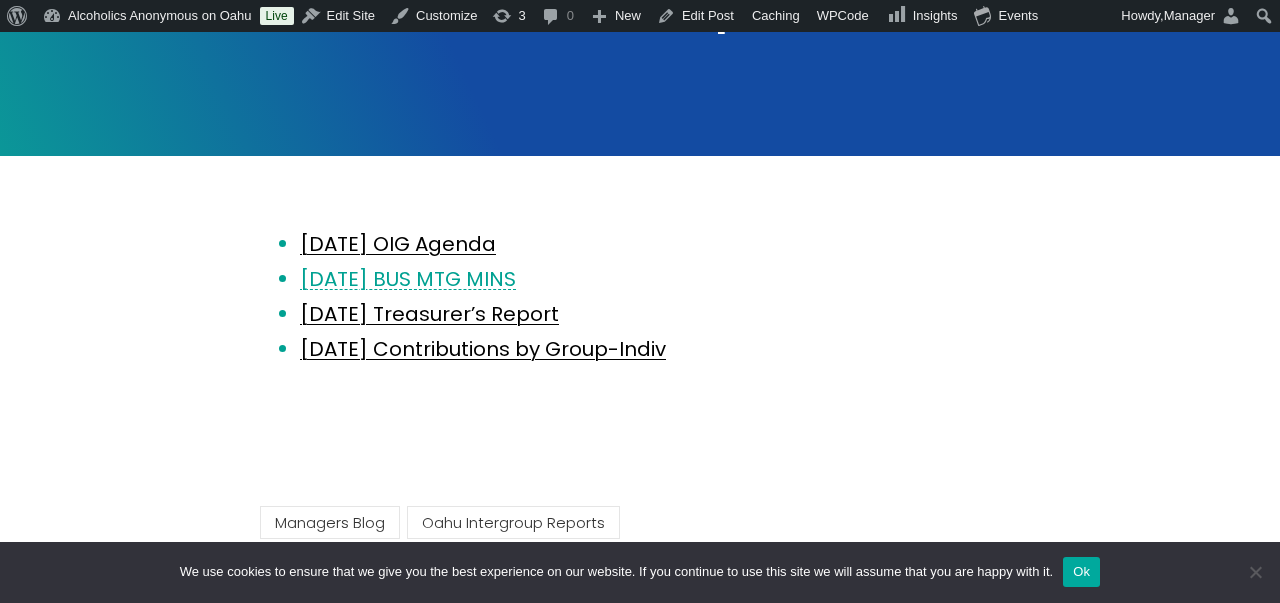 click on "[DATE] BUS MTG MINS" at bounding box center [408, 279] 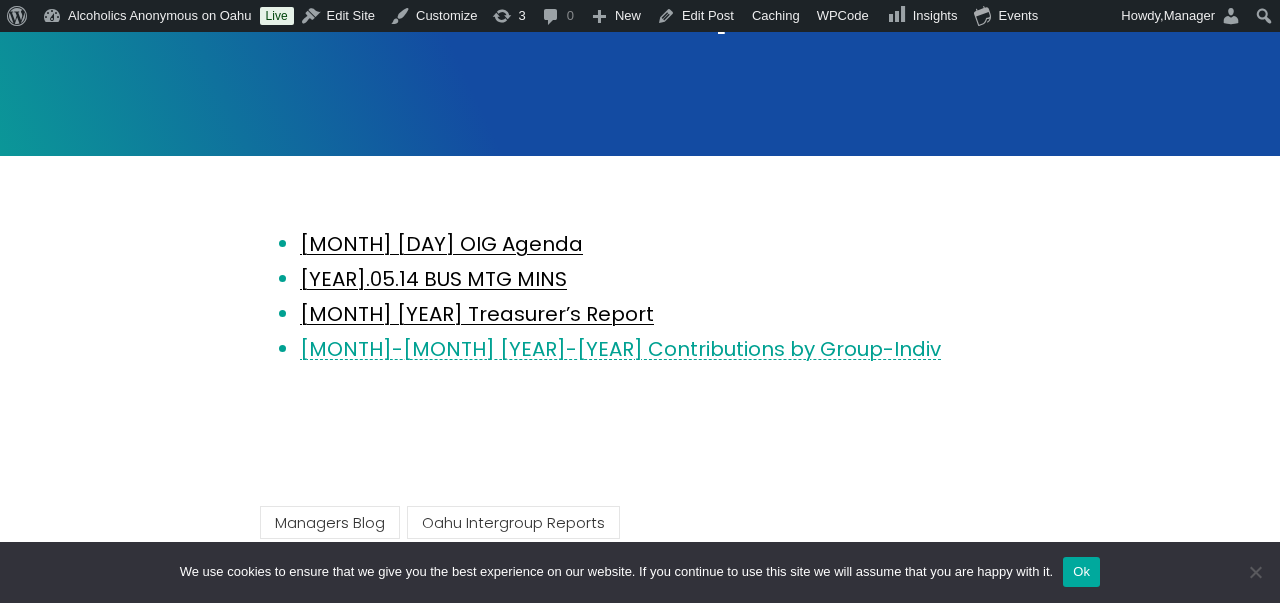 scroll, scrollTop: 367, scrollLeft: 0, axis: vertical 